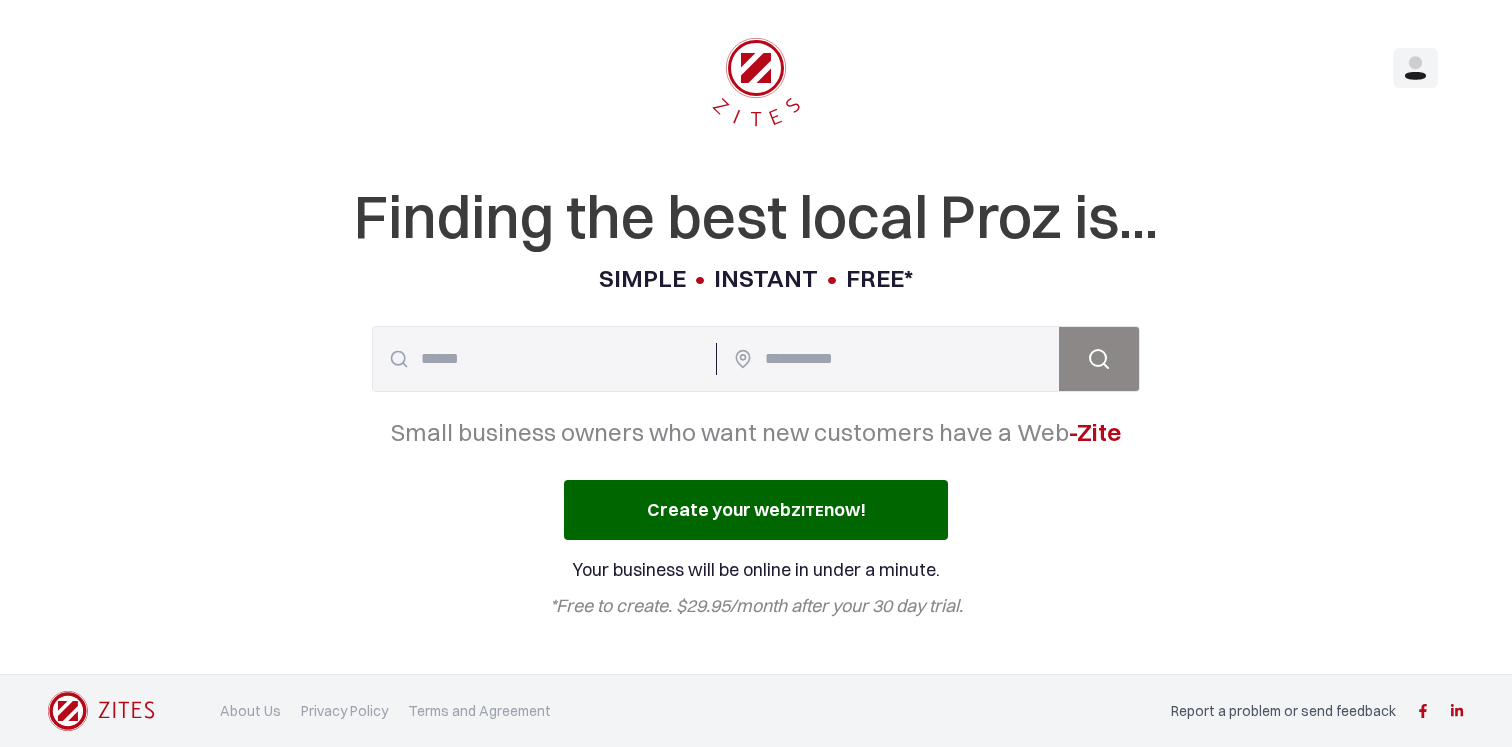 scroll, scrollTop: 0, scrollLeft: 0, axis: both 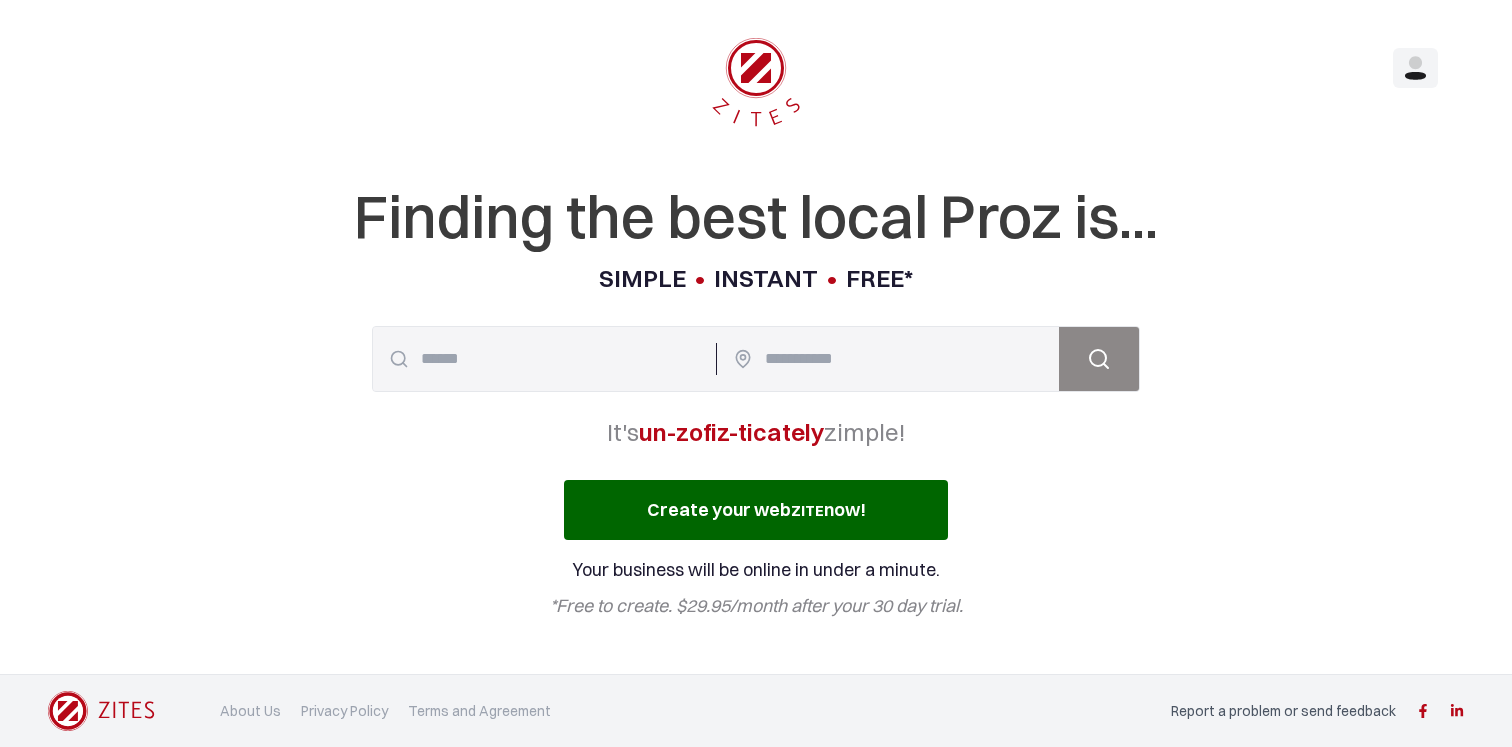 click on "Finding the best local Proz is..." at bounding box center [756, 216] 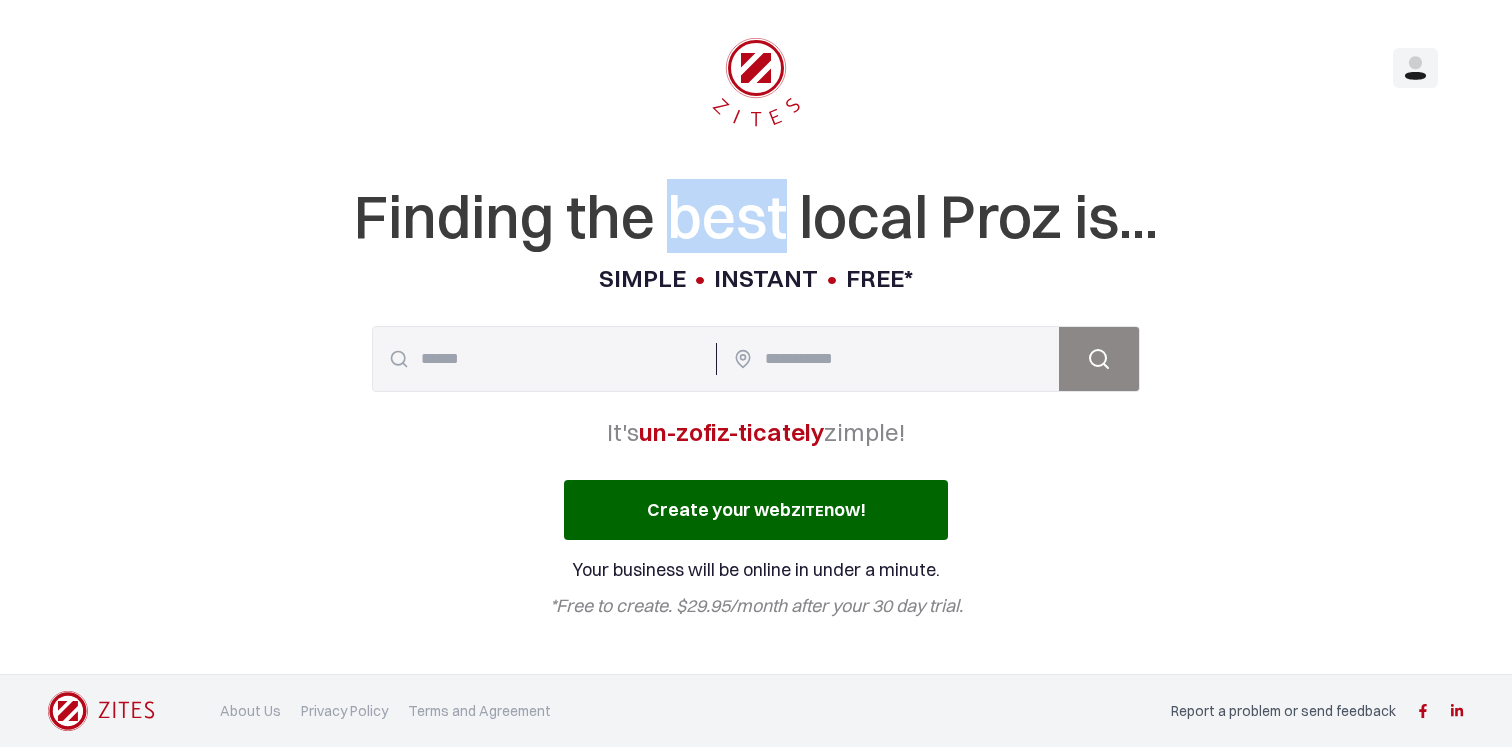 click on "Finding the best local Proz is..." at bounding box center [756, 216] 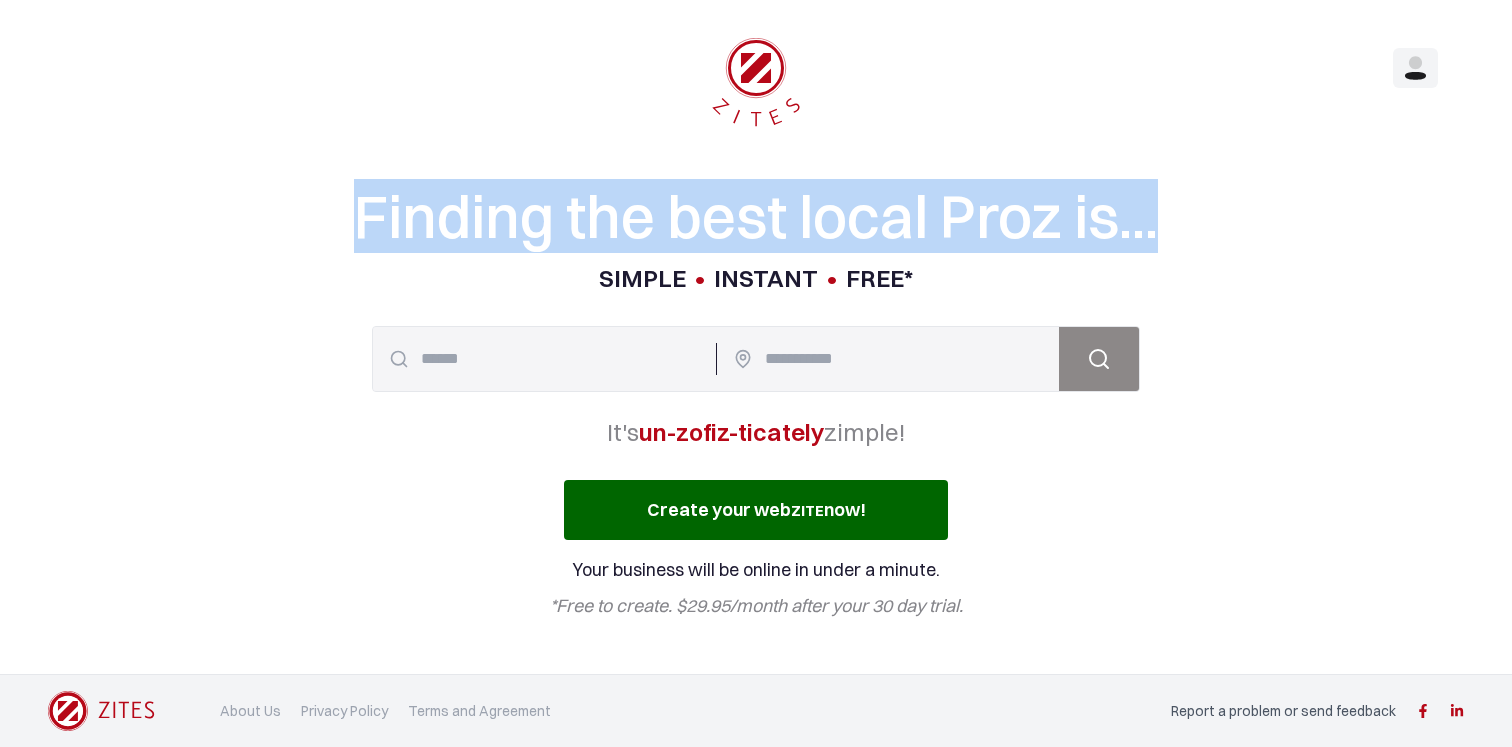 click on "Finding the best local Proz is..." at bounding box center (756, 216) 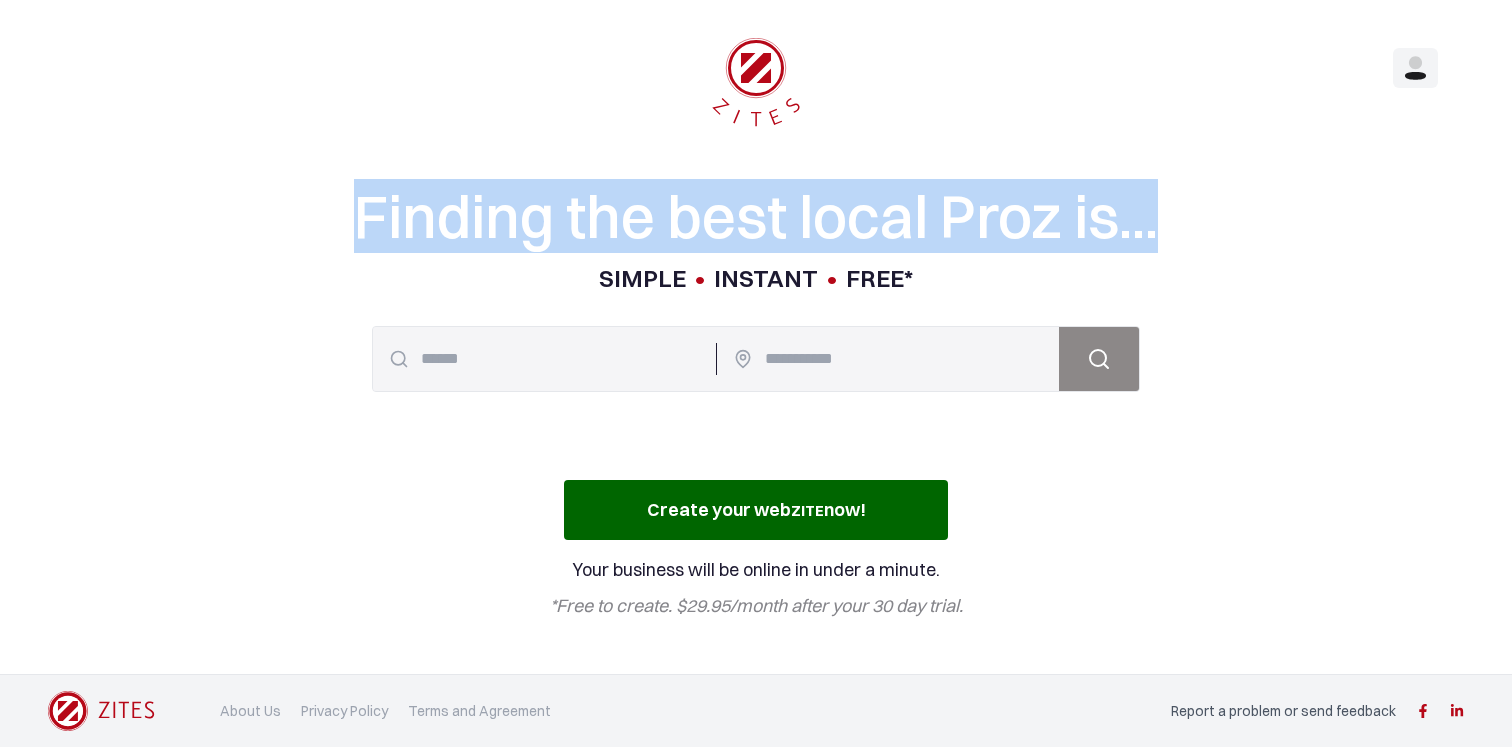 click on "Finding the best local Proz is..." at bounding box center [756, 216] 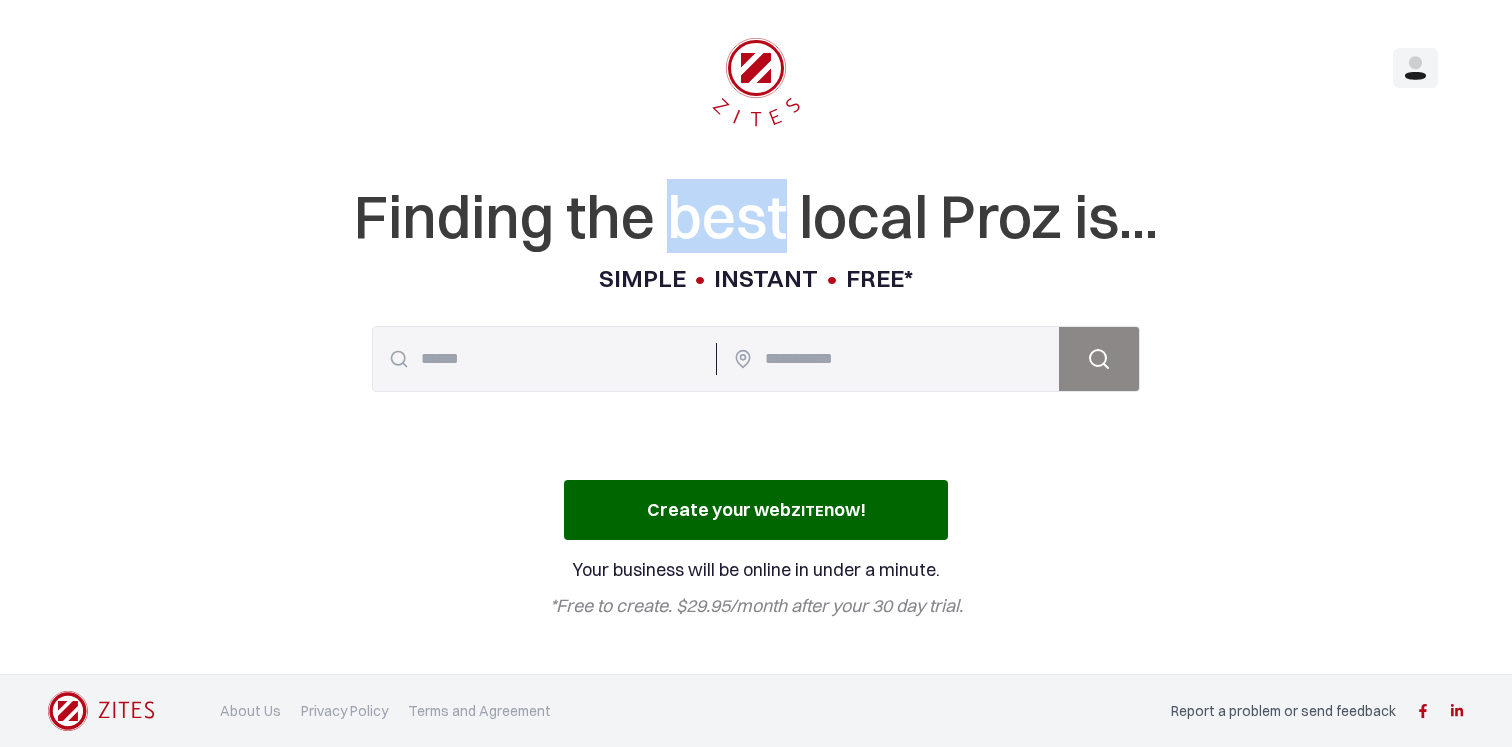 click on "Finding the best local Proz is..." at bounding box center (756, 216) 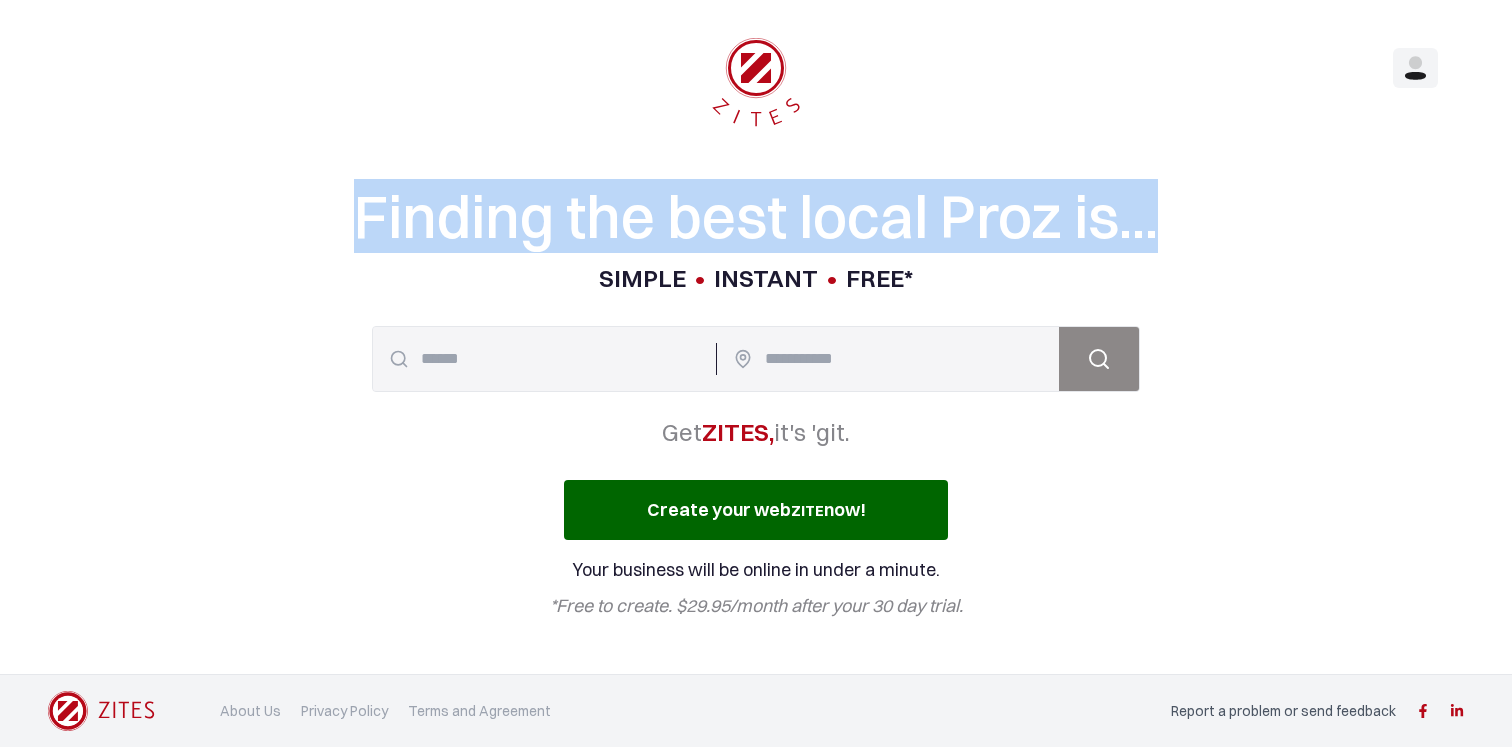 click on "Finding the best local Proz is..." at bounding box center [756, 216] 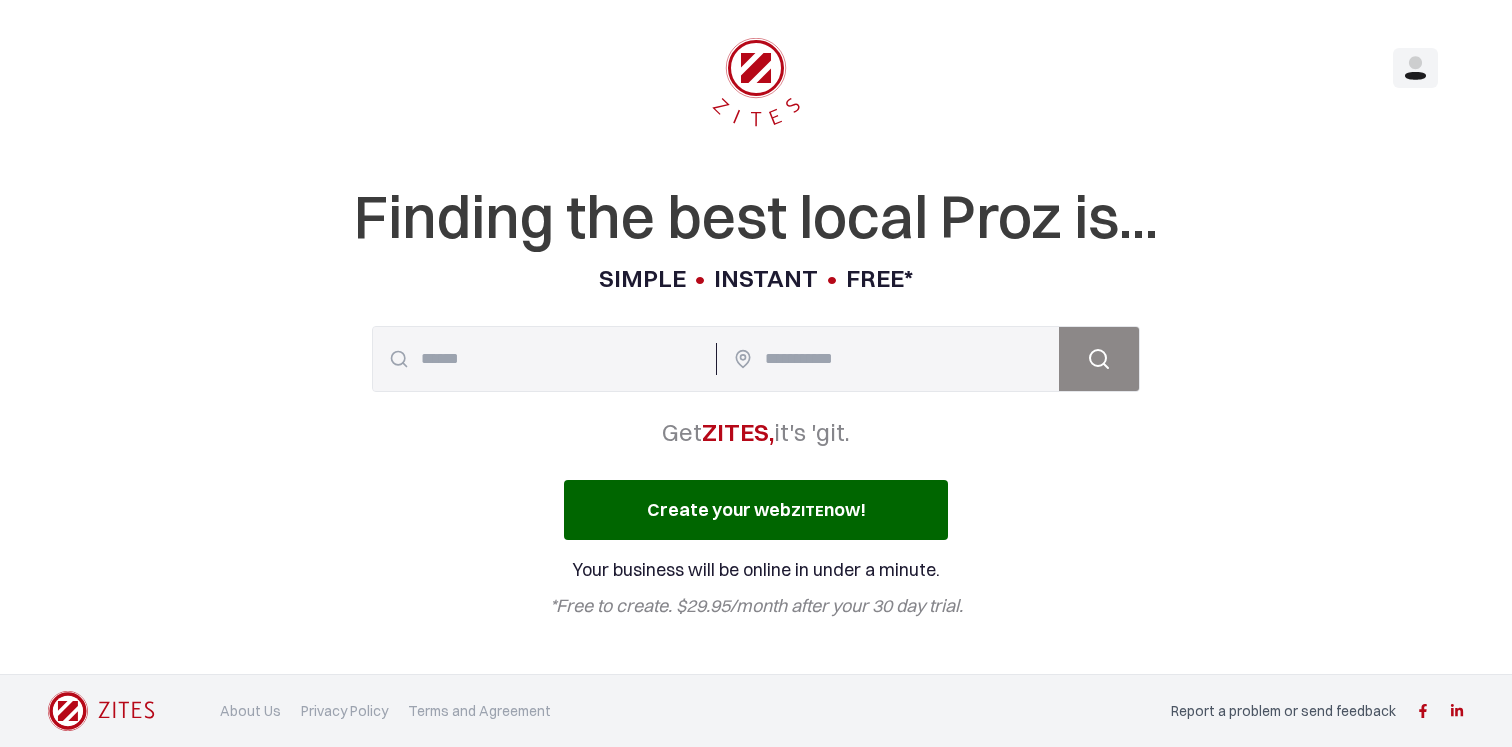 click on "Finding the best local Proz is..." at bounding box center [756, 216] 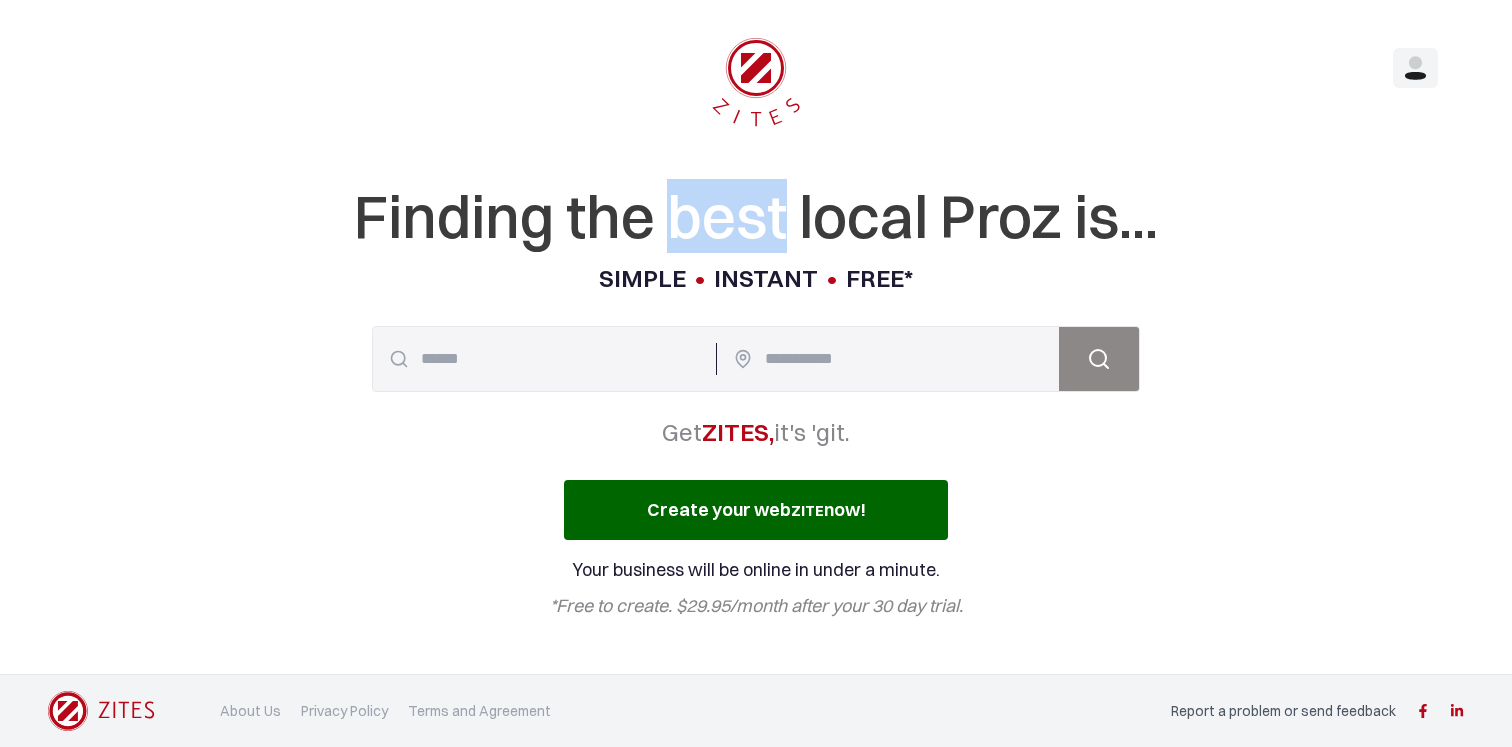 click on "Finding the best local Proz is..." at bounding box center (756, 216) 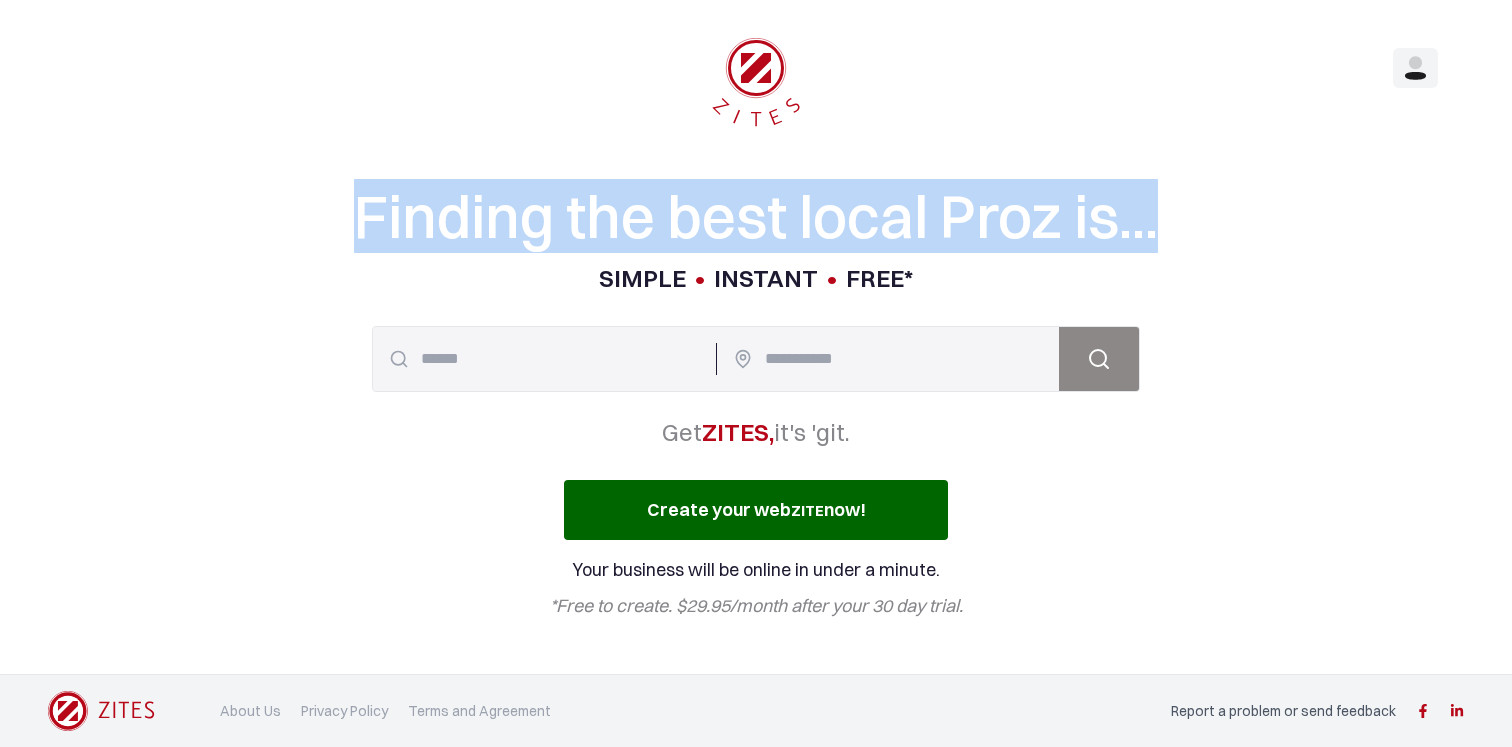 click on "Finding the best local Proz is..." at bounding box center (756, 216) 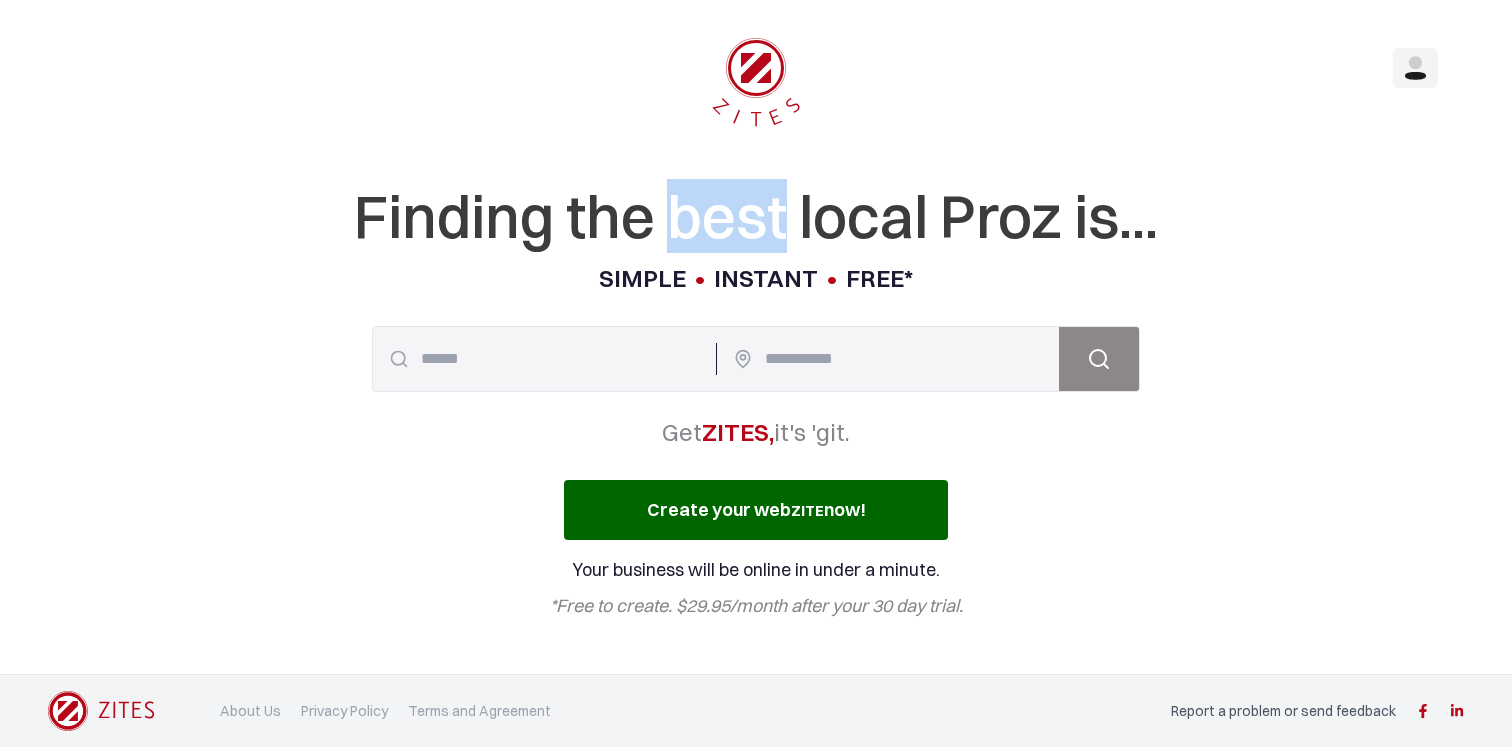 click on "Finding the best local Proz is..." at bounding box center [756, 216] 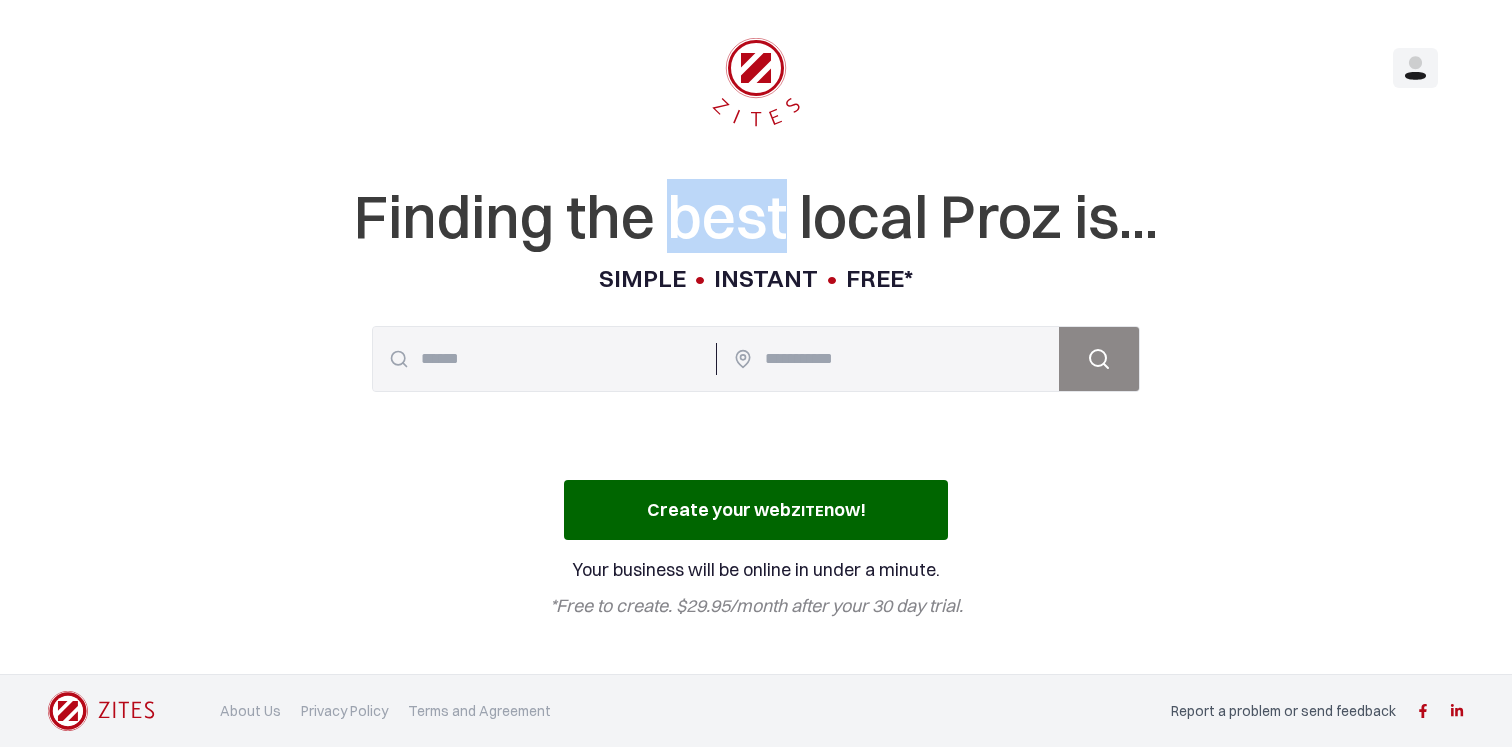 click on "Finding the best local Proz is..." at bounding box center [756, 216] 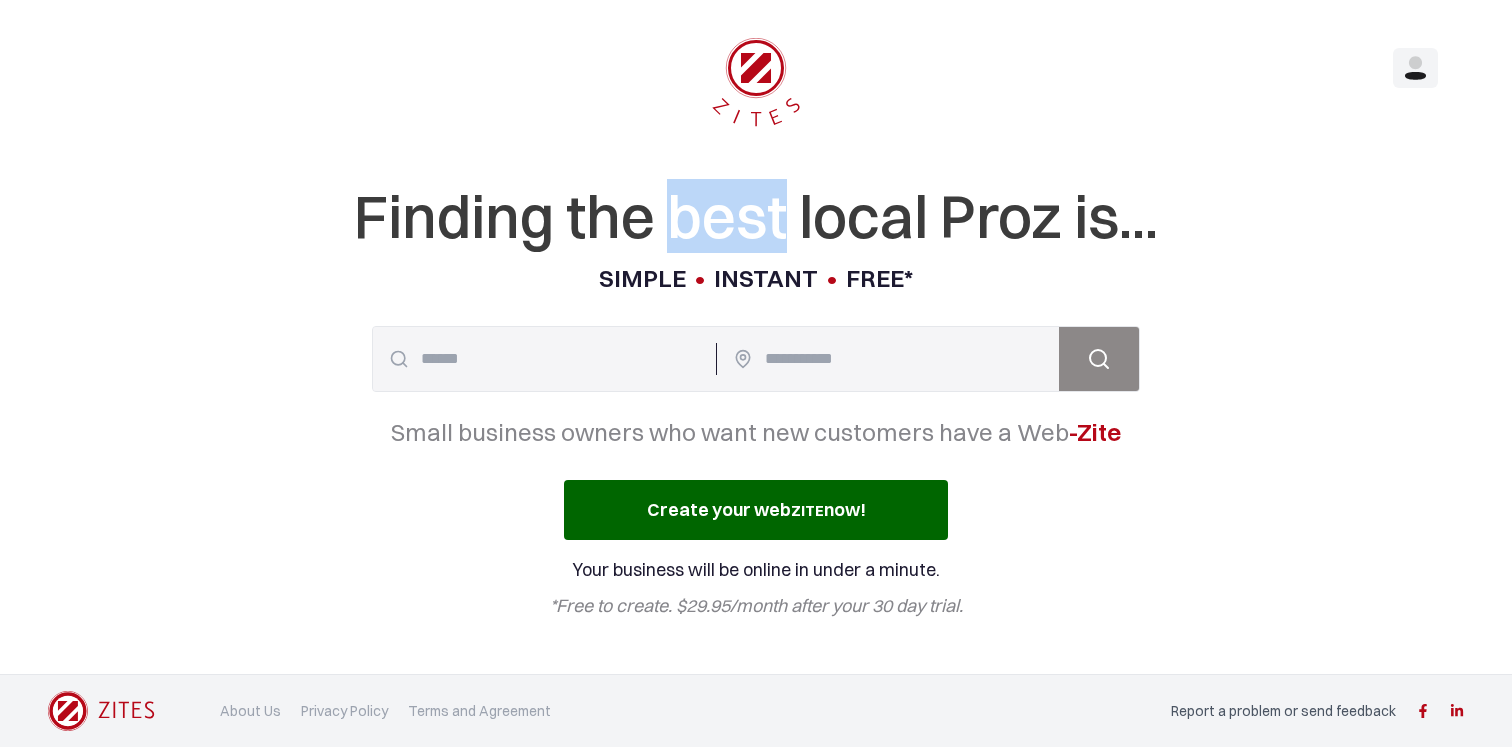 drag, startPoint x: 775, startPoint y: 217, endPoint x: 674, endPoint y: 215, distance: 101.0198 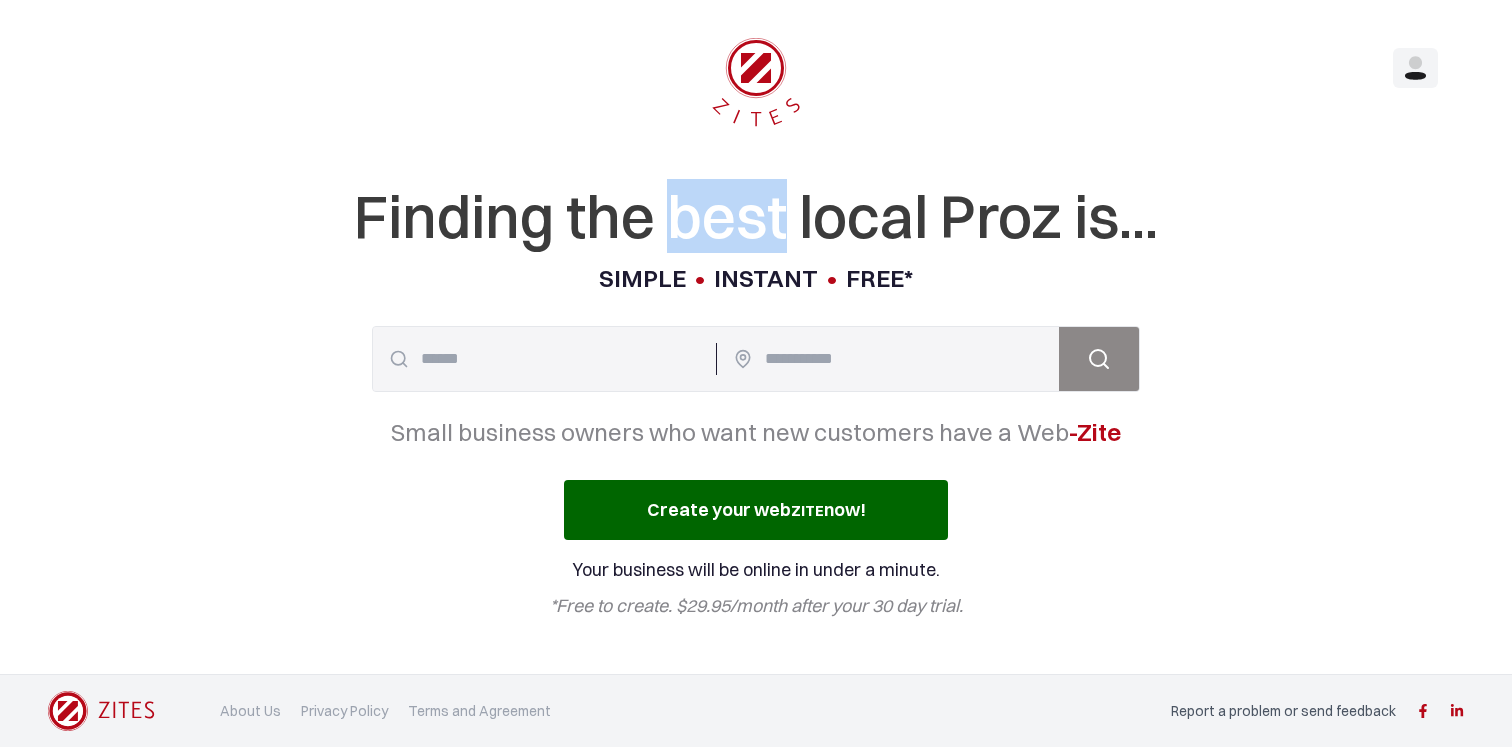 drag, startPoint x: 672, startPoint y: 214, endPoint x: 778, endPoint y: 212, distance: 106.01887 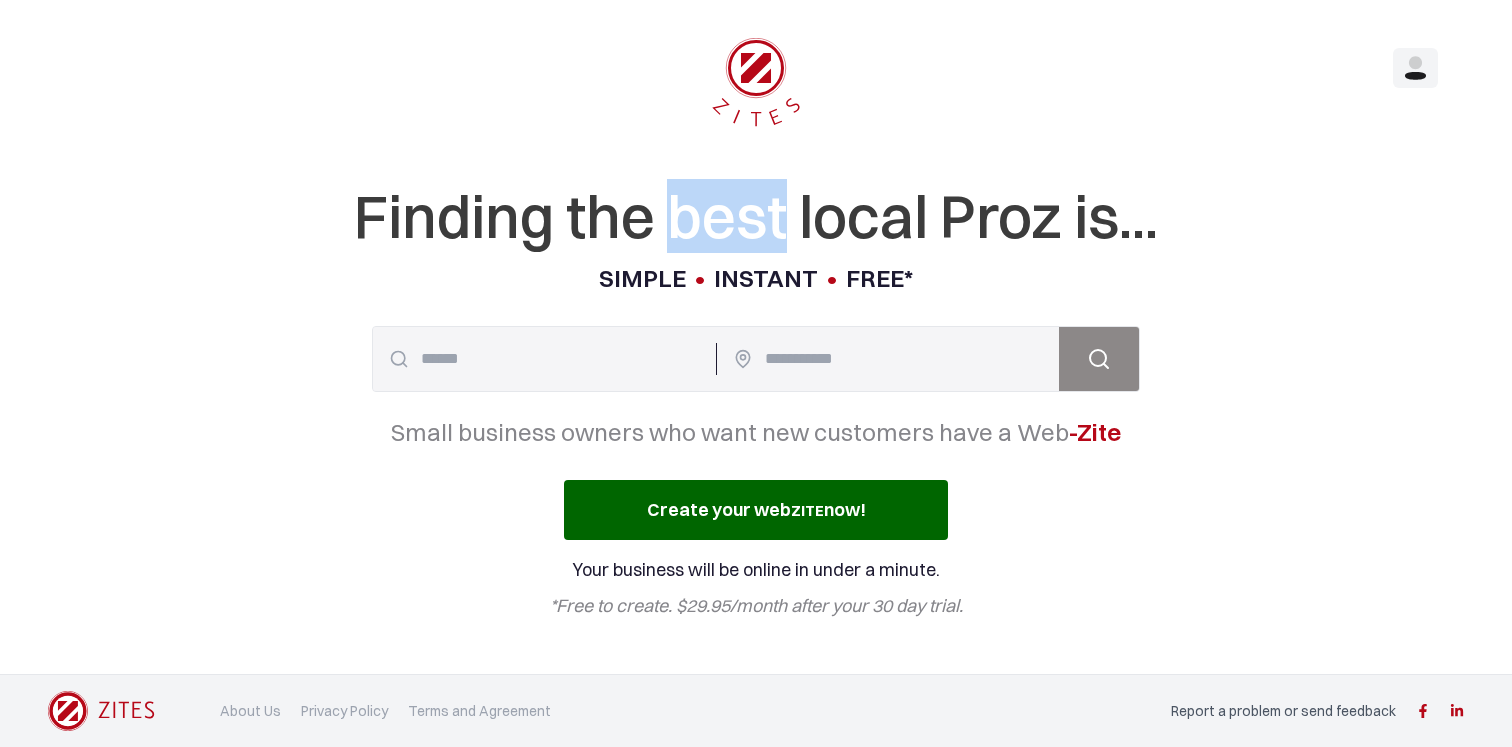click on "Finding the best local Proz is..." at bounding box center [756, 216] 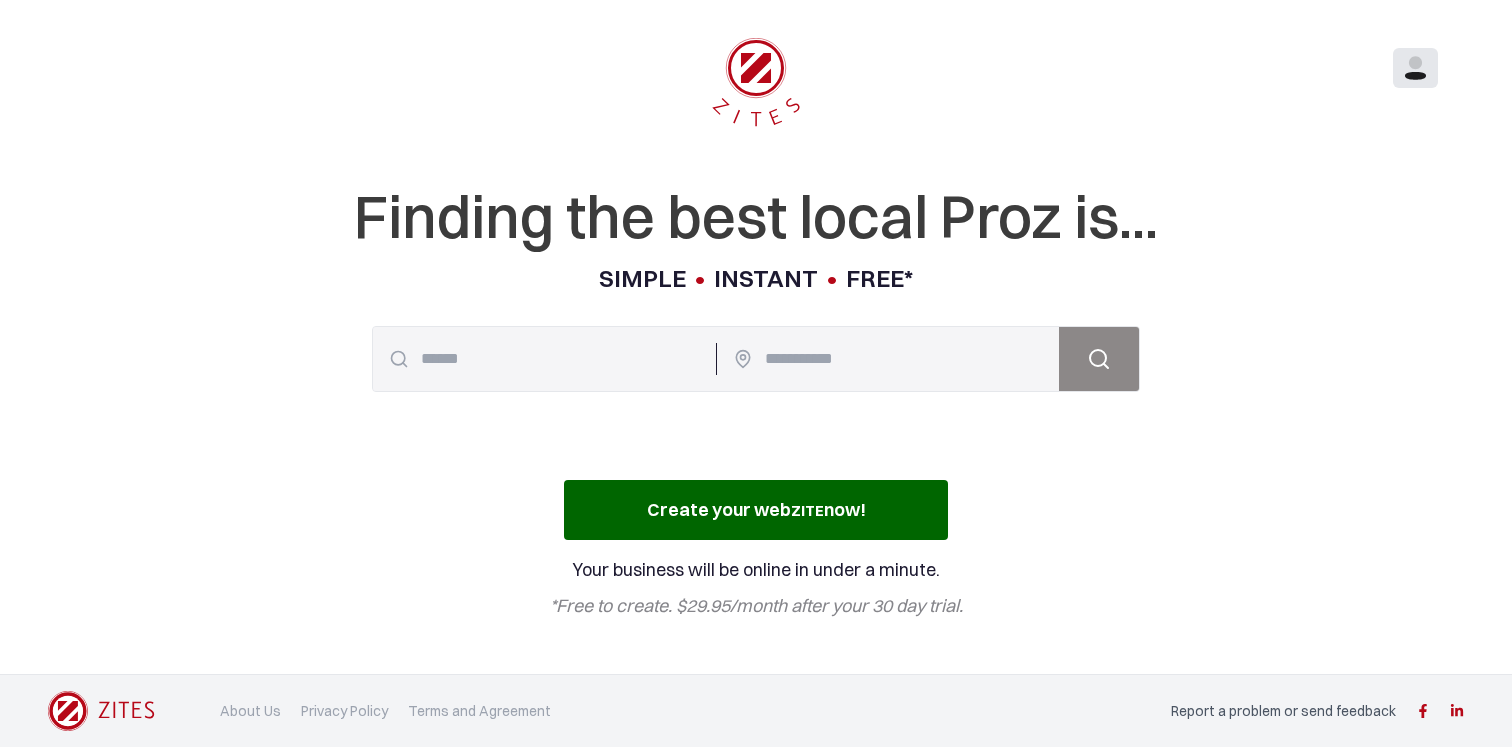click at bounding box center (1415, 68) 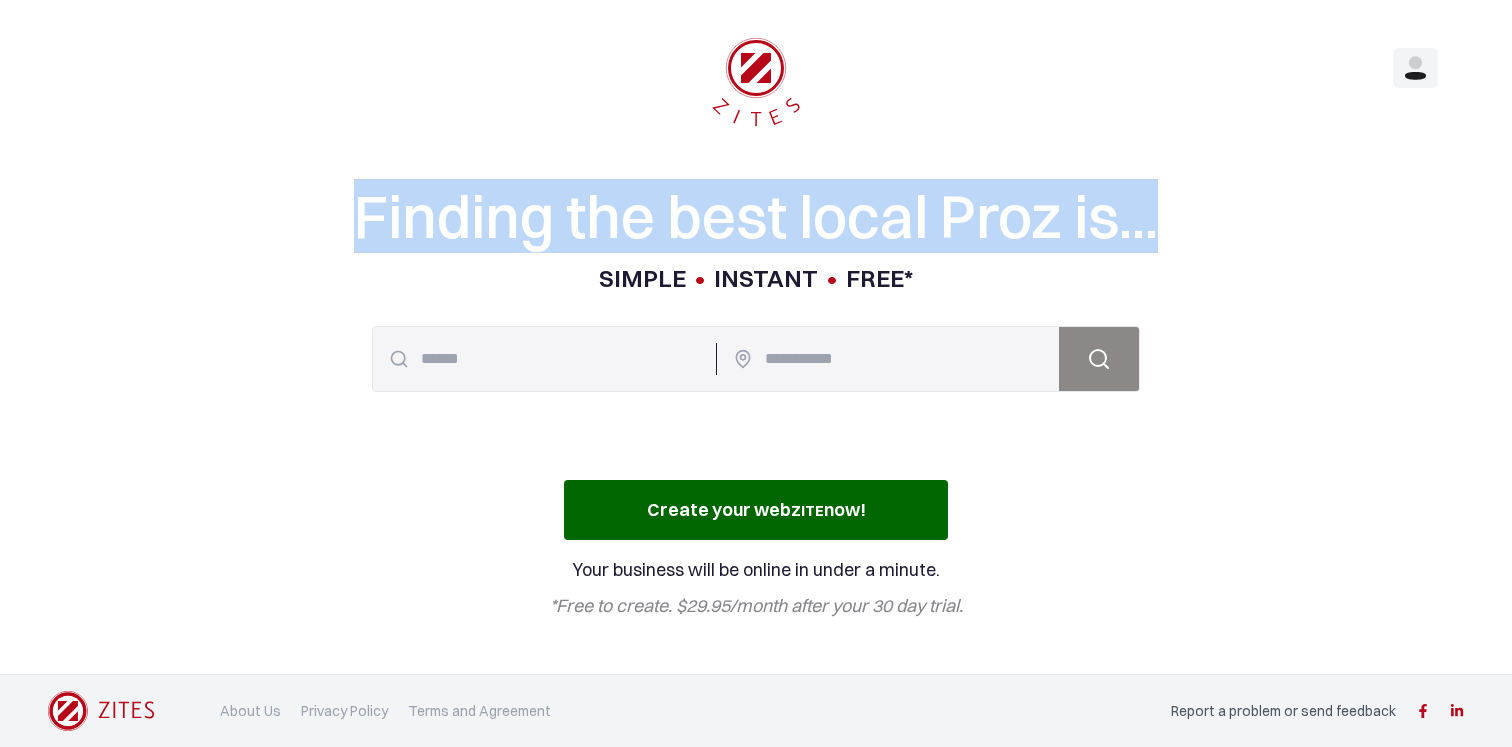 drag, startPoint x: 494, startPoint y: 211, endPoint x: 959, endPoint y: 254, distance: 466.98395 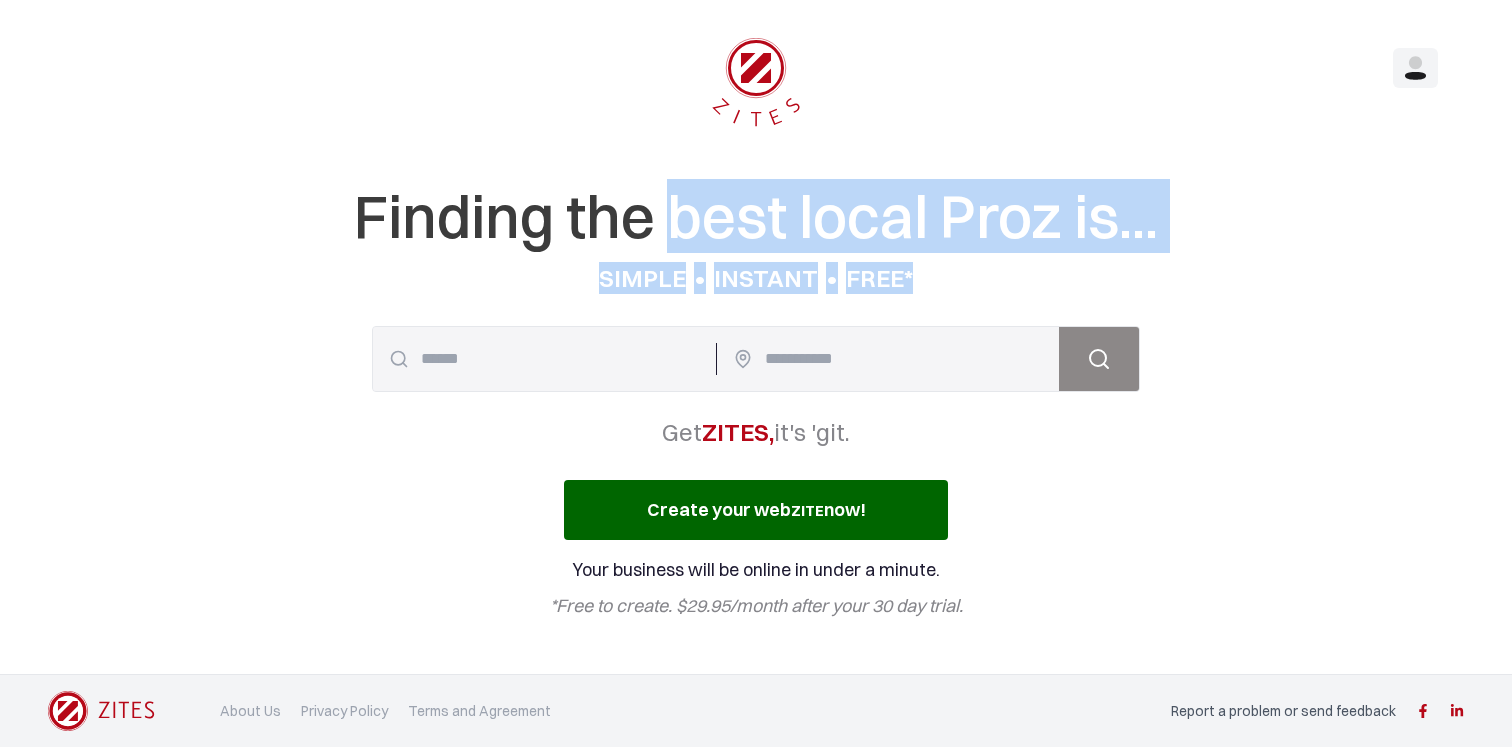 drag, startPoint x: 950, startPoint y: 277, endPoint x: 660, endPoint y: 186, distance: 303.94244 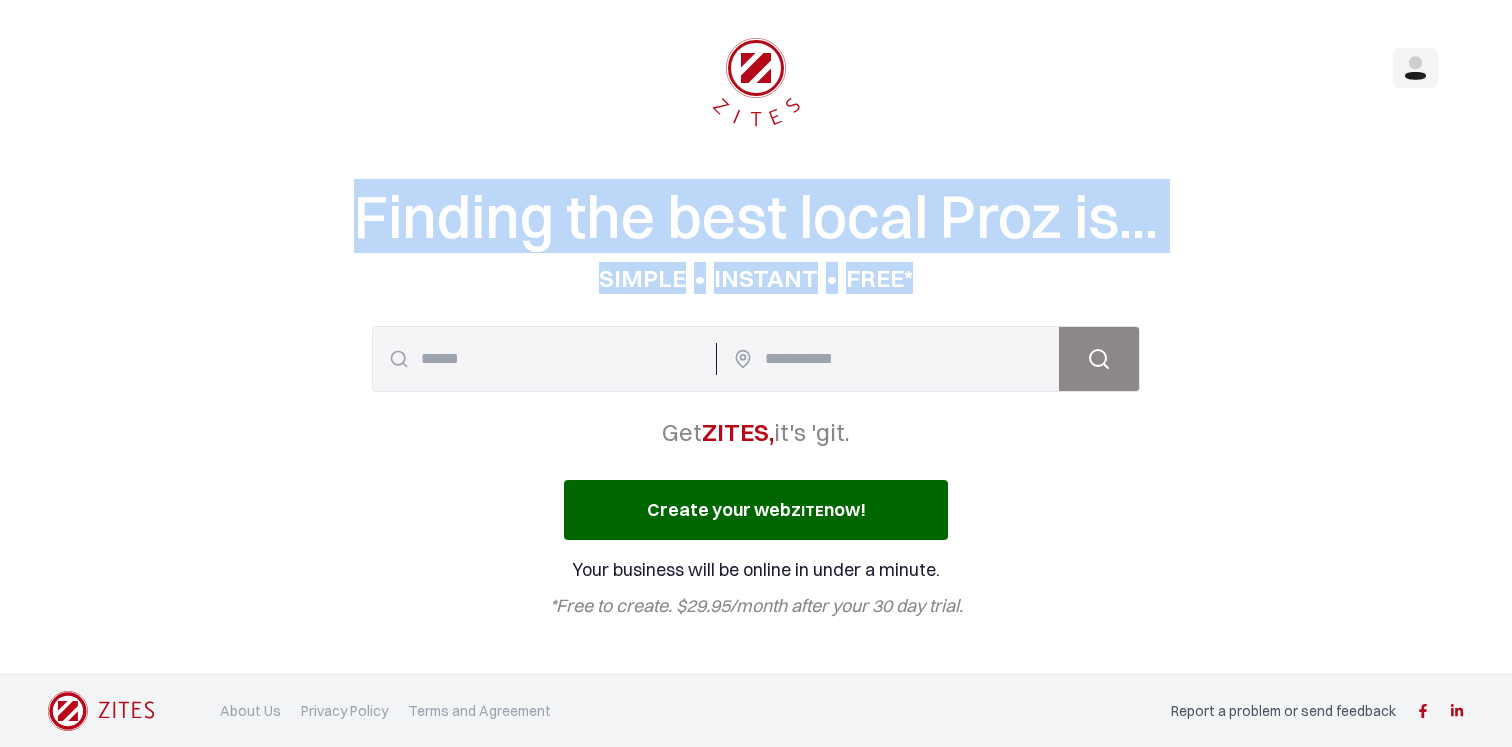 drag, startPoint x: 653, startPoint y: 58, endPoint x: 928, endPoint y: 289, distance: 359.1462 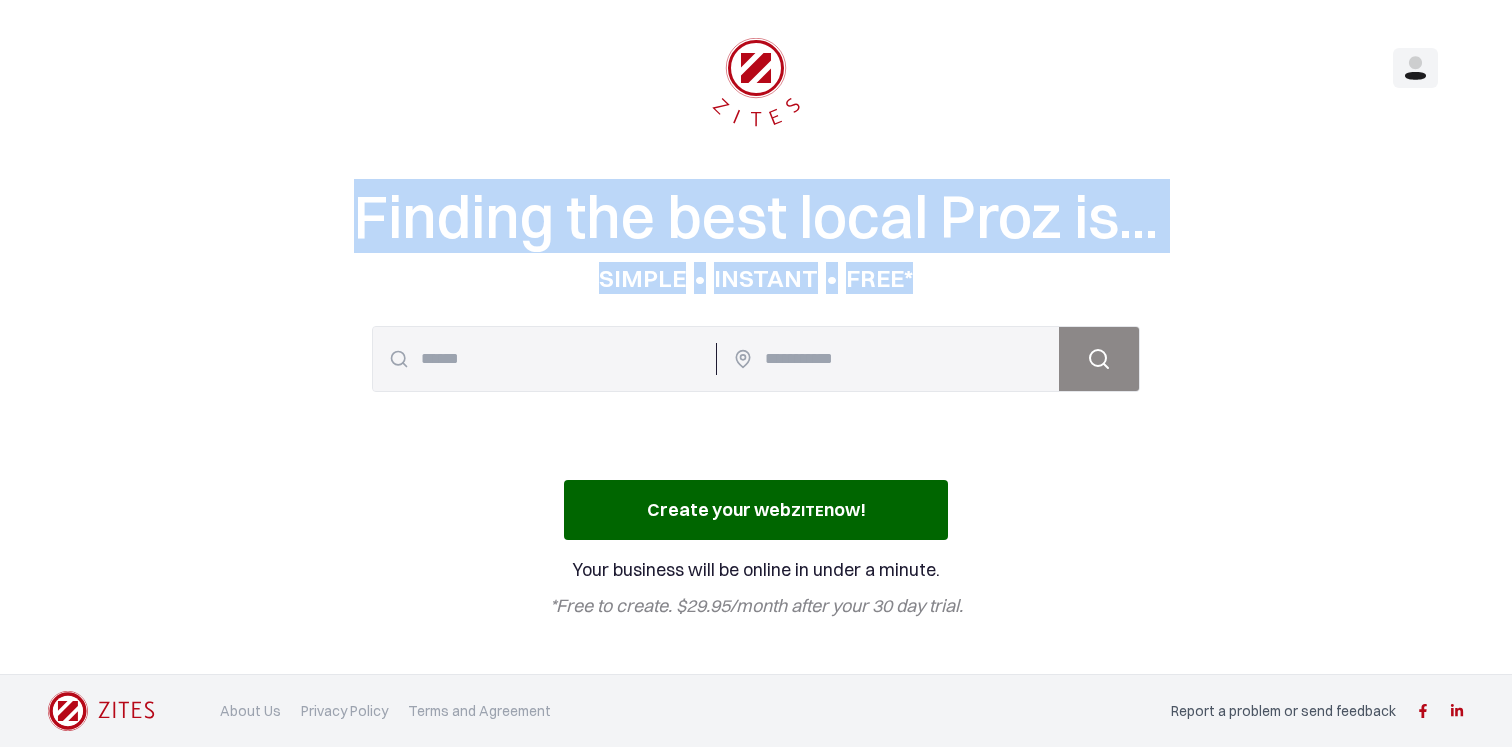 drag, startPoint x: 548, startPoint y: 205, endPoint x: 970, endPoint y: 300, distance: 432.56097 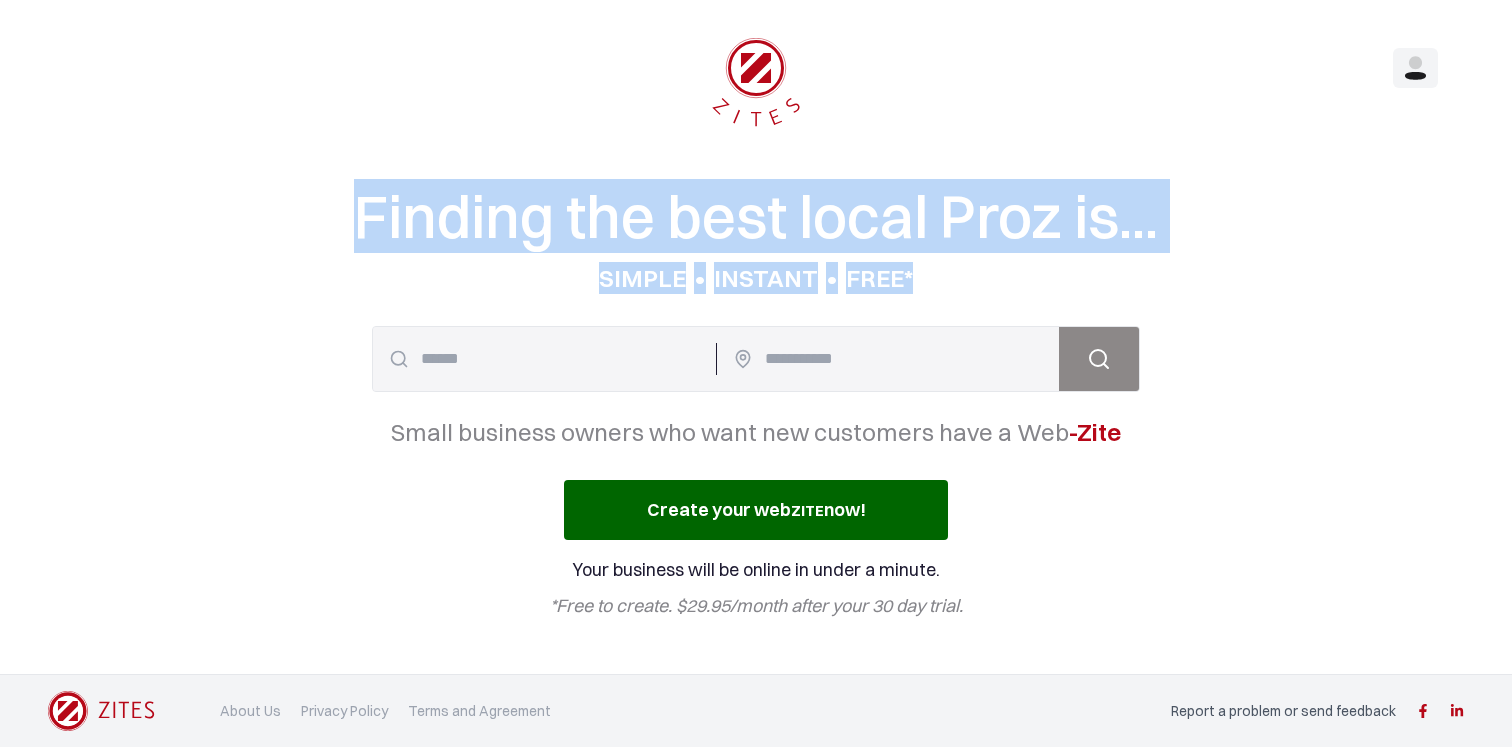 drag, startPoint x: 959, startPoint y: 299, endPoint x: 364, endPoint y: 231, distance: 598.8731 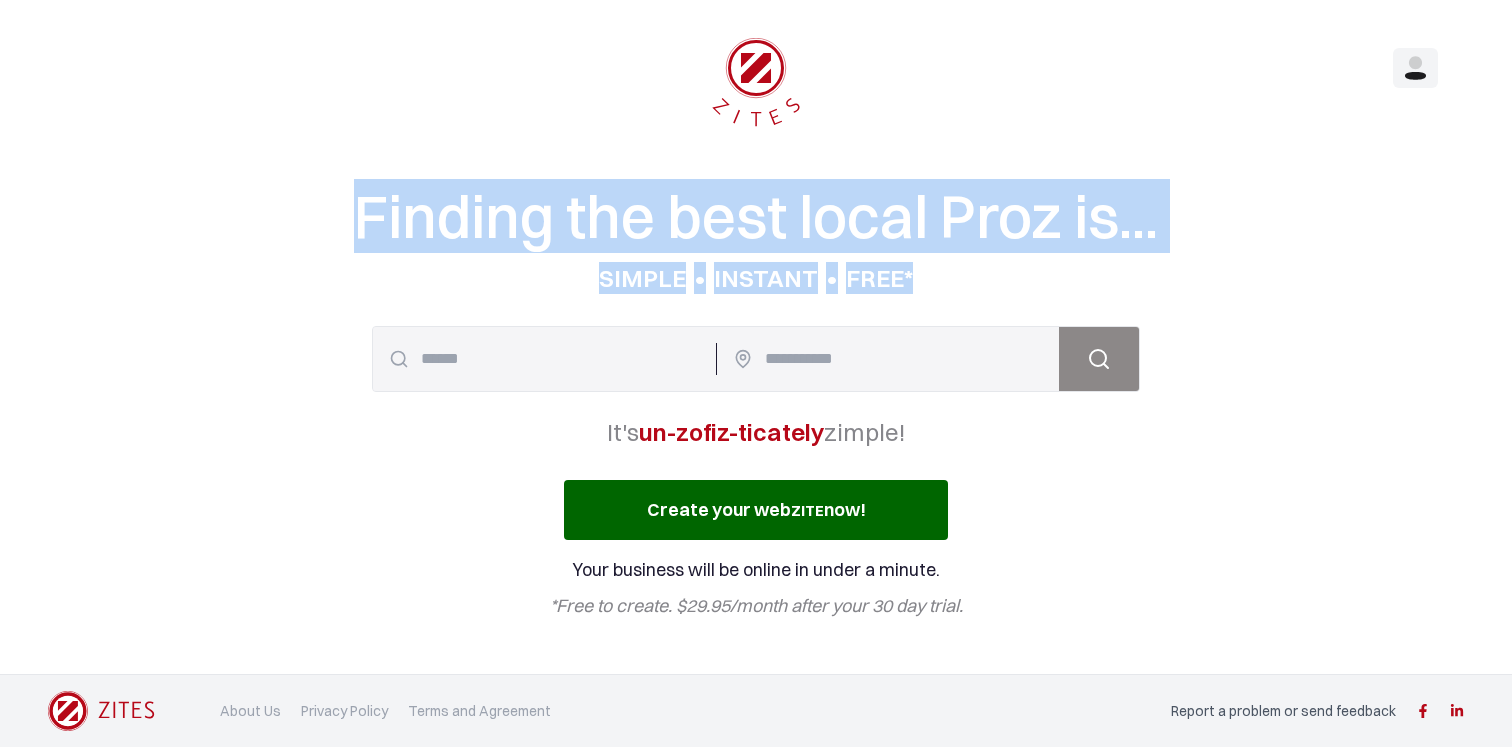 drag, startPoint x: 332, startPoint y: 218, endPoint x: 956, endPoint y: 277, distance: 626.7831 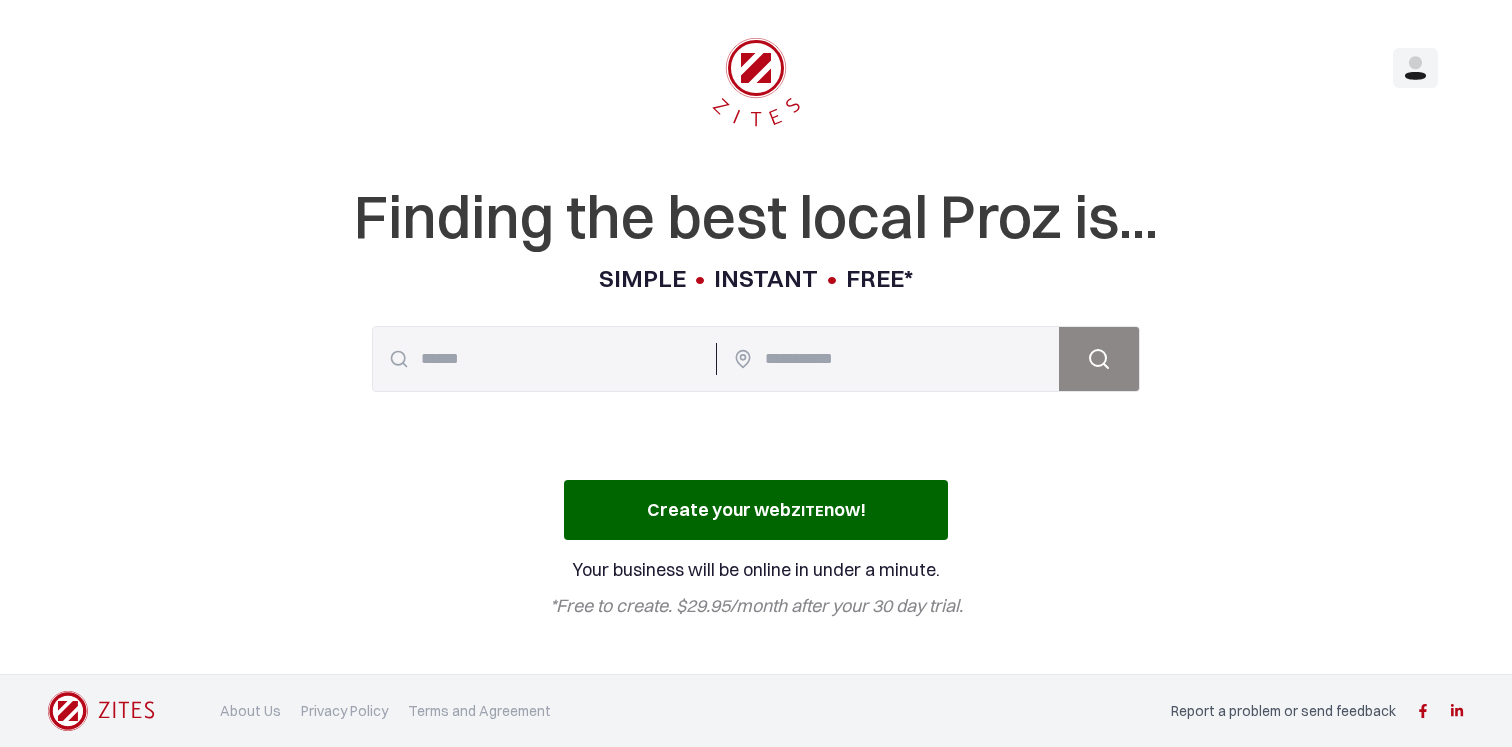 click at bounding box center [1422, 711] 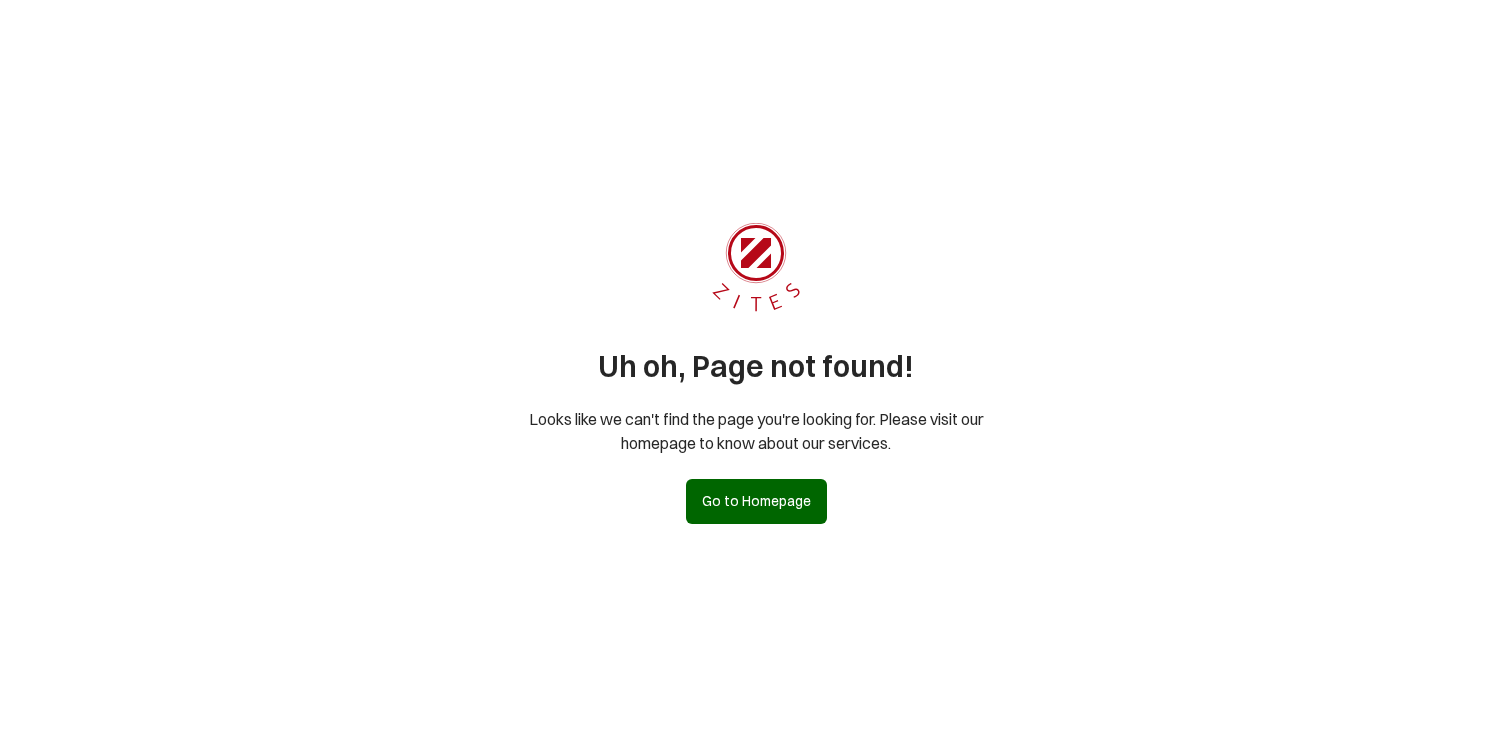 scroll, scrollTop: 0, scrollLeft: 0, axis: both 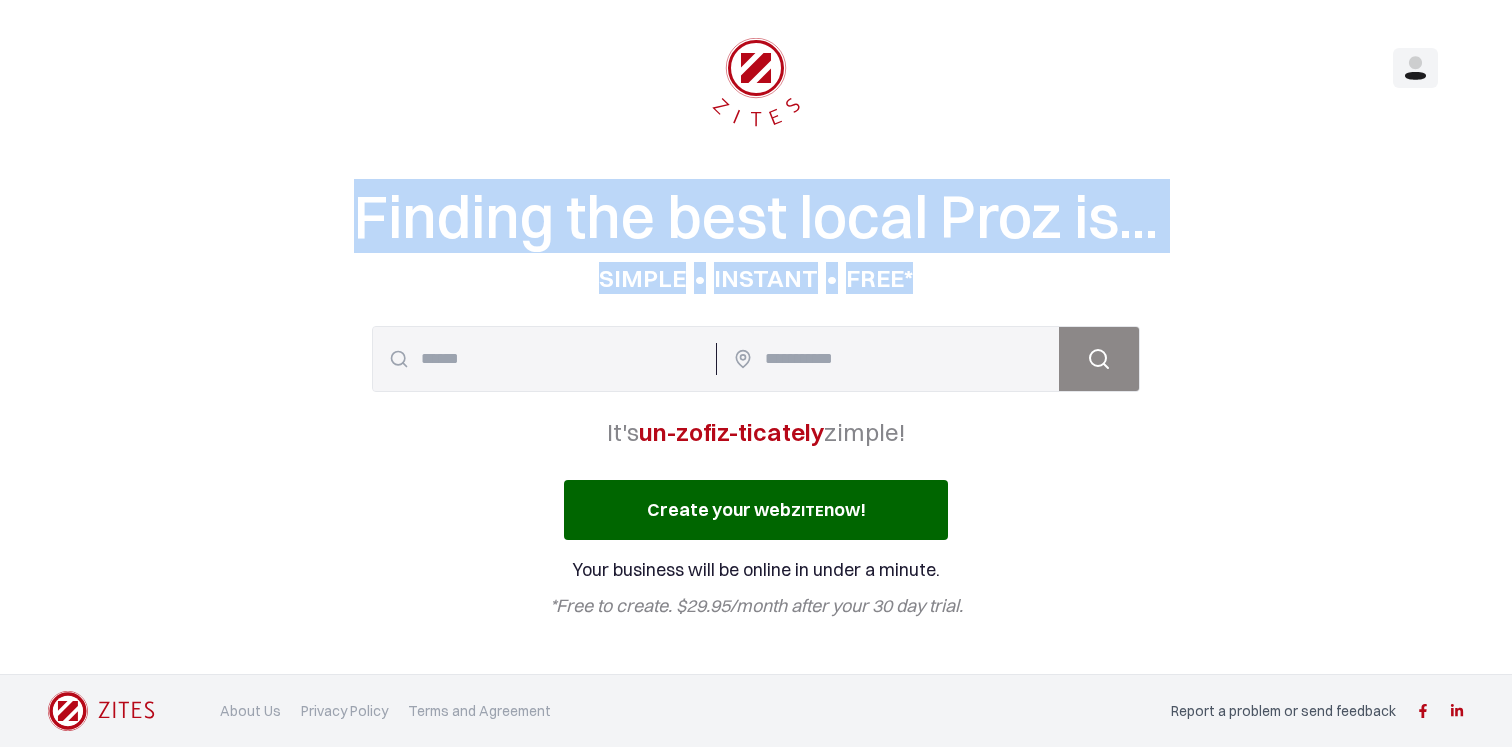 drag, startPoint x: 425, startPoint y: 205, endPoint x: 945, endPoint y: 282, distance: 525.67004 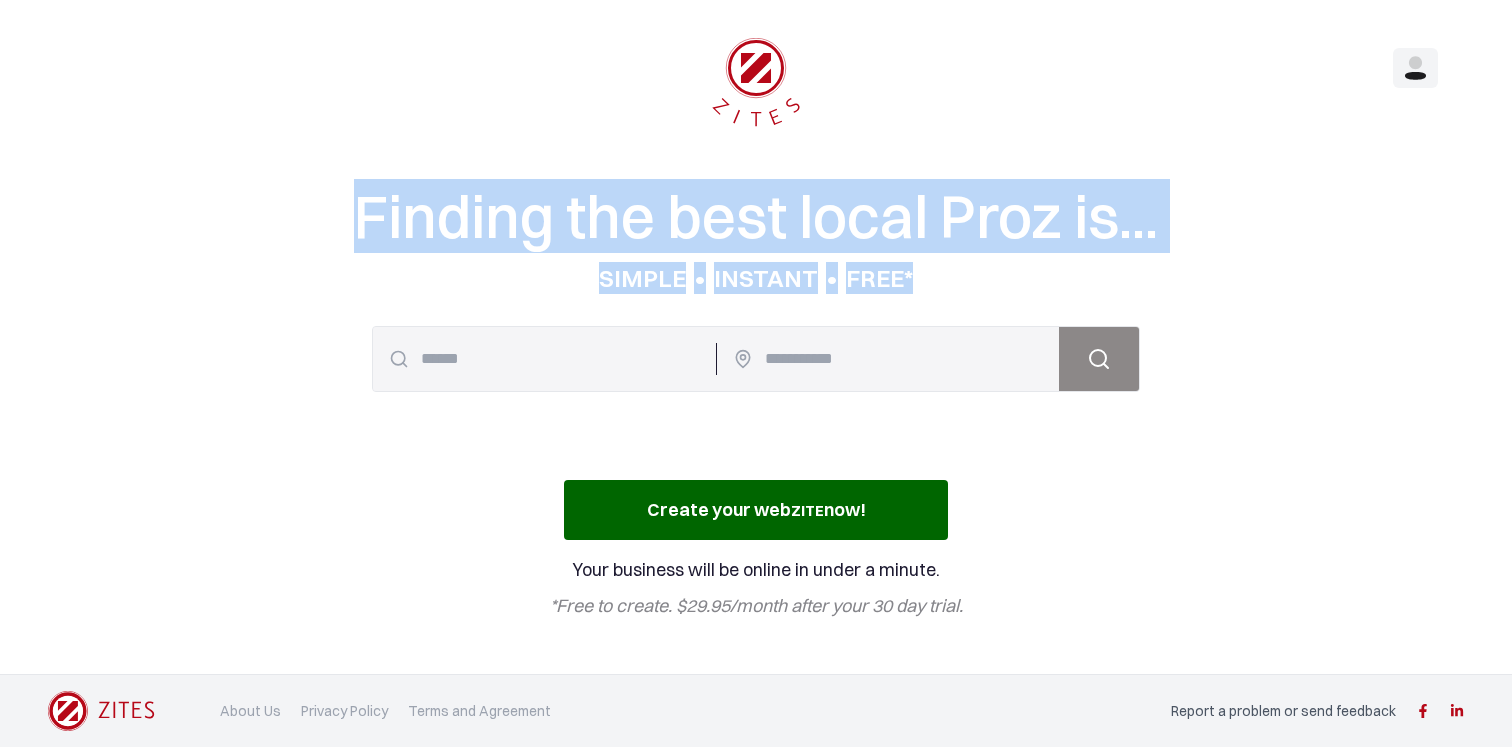 drag, startPoint x: 788, startPoint y: 202, endPoint x: 924, endPoint y: 281, distance: 157.28 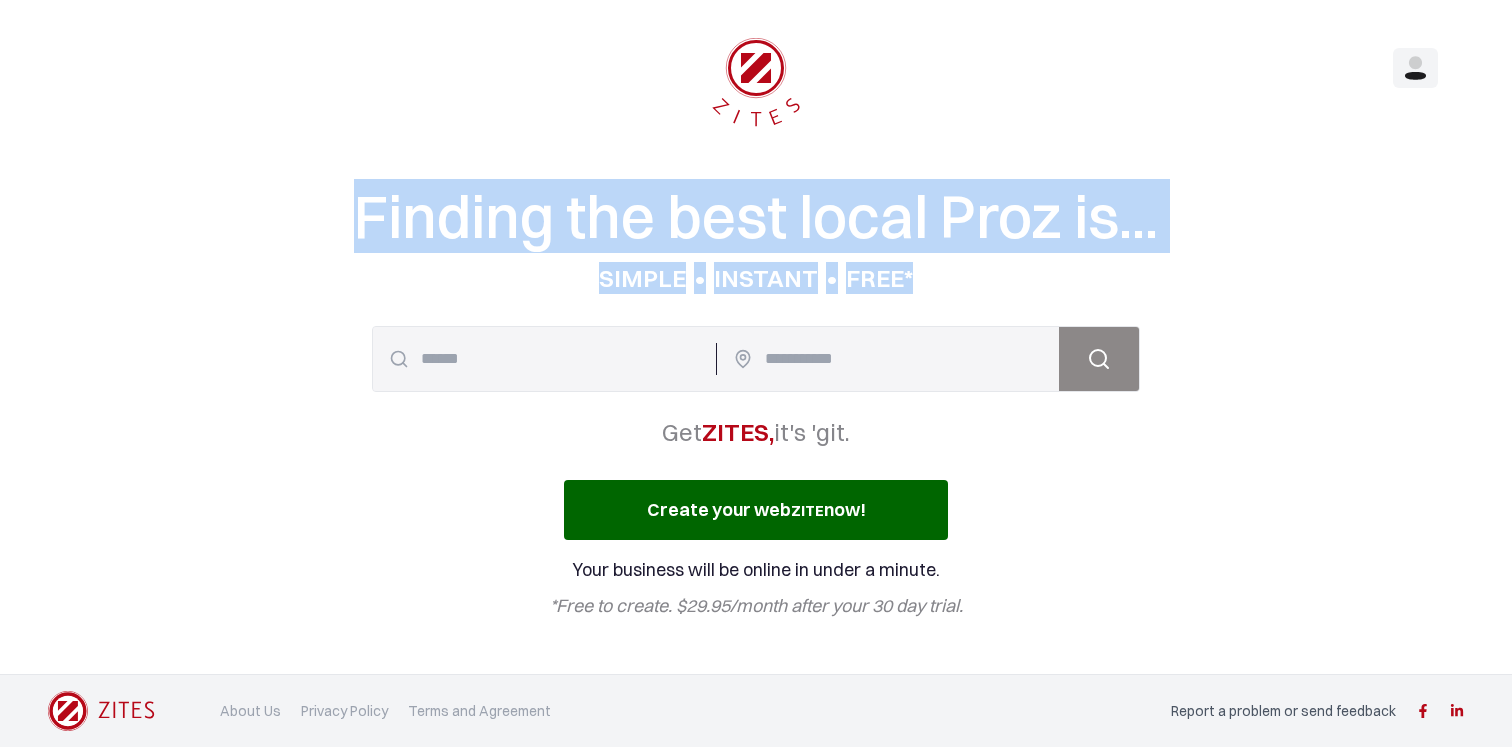 drag, startPoint x: 956, startPoint y: 281, endPoint x: 240, endPoint y: 199, distance: 720.68024 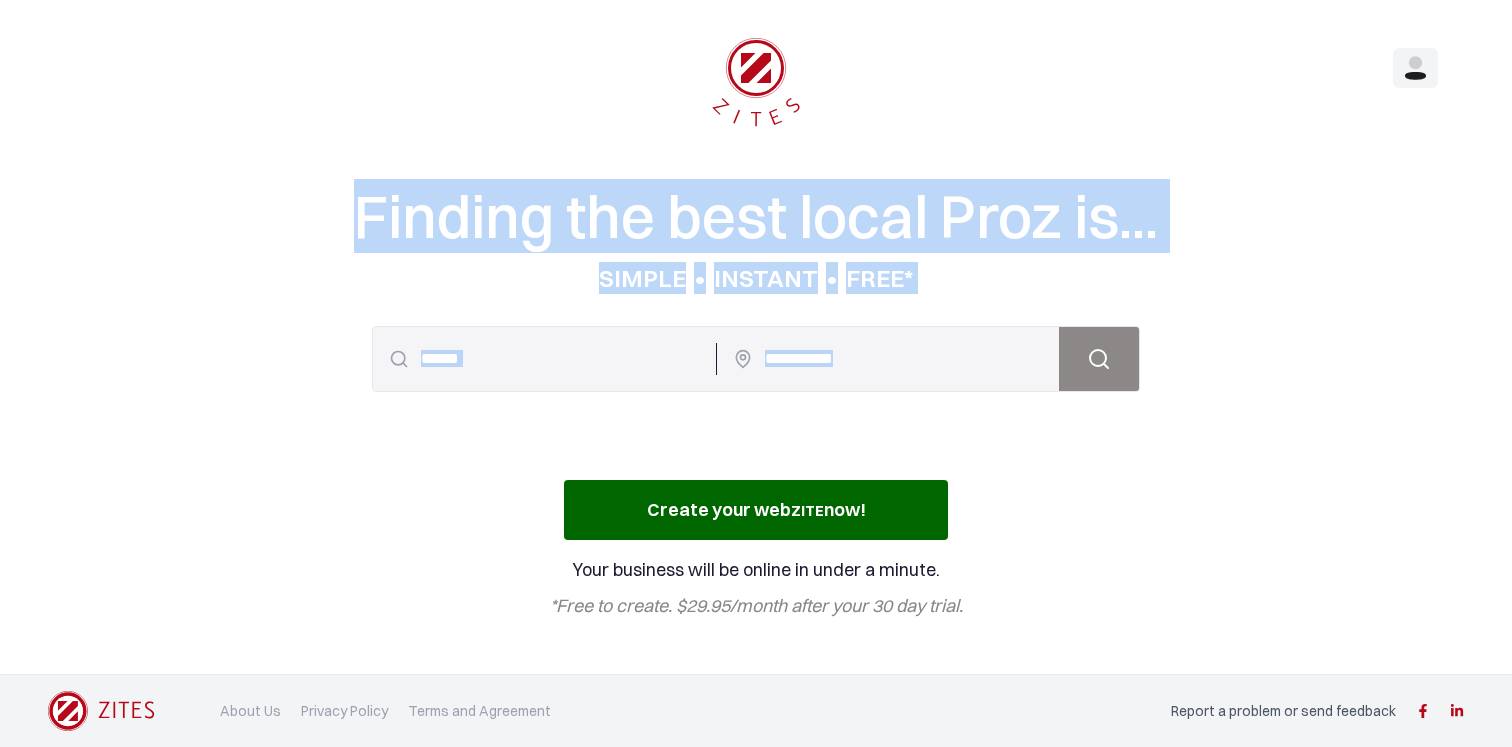 drag, startPoint x: 325, startPoint y: 197, endPoint x: 1130, endPoint y: 380, distance: 825.53864 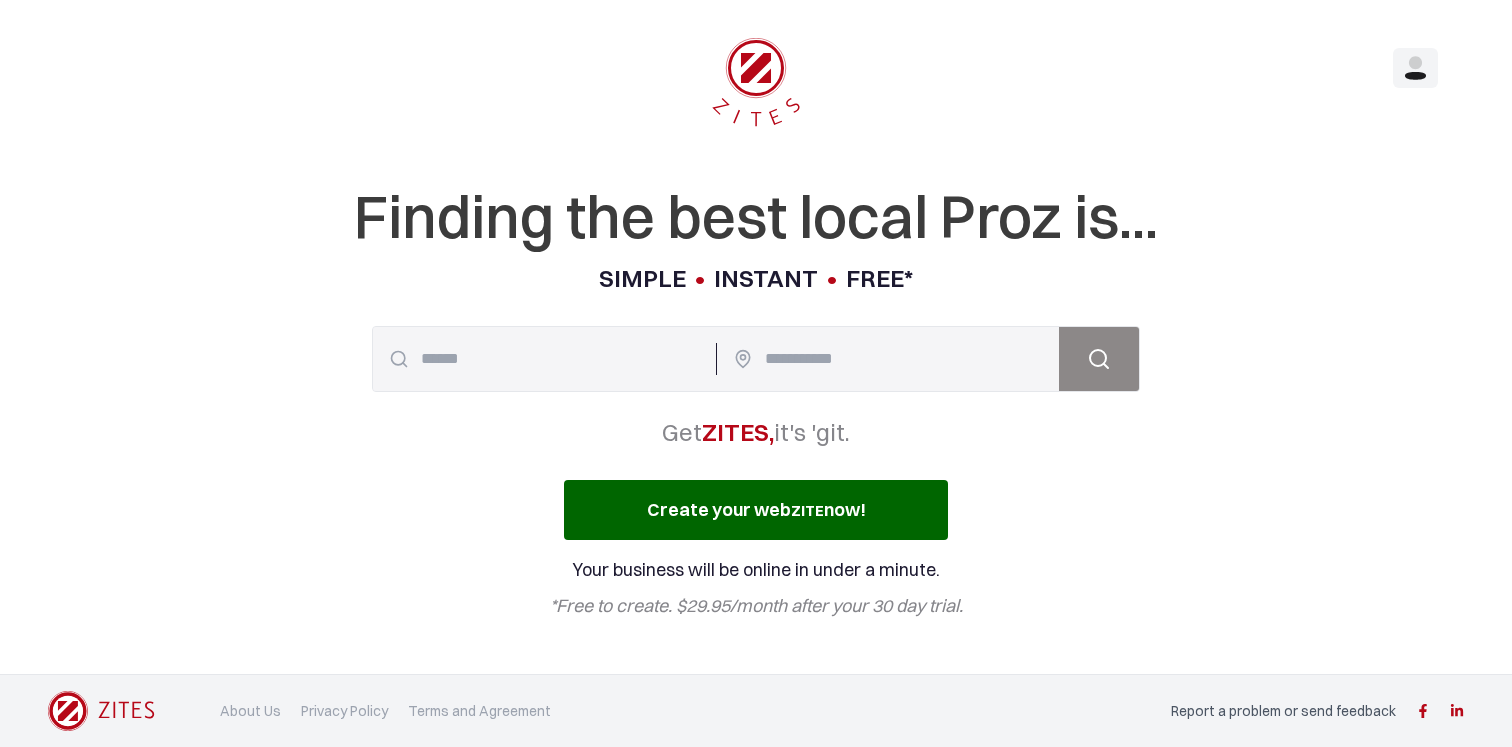 click on "Finding the best local Proz is... SIMPLE • INSTANT • FREE * Search Get ZITES, it's 'git. Create your web ZITE now! Your business will be online in under a minute. *Free to create. $29.95/month after your 30 day trial." at bounding box center (756, 337) 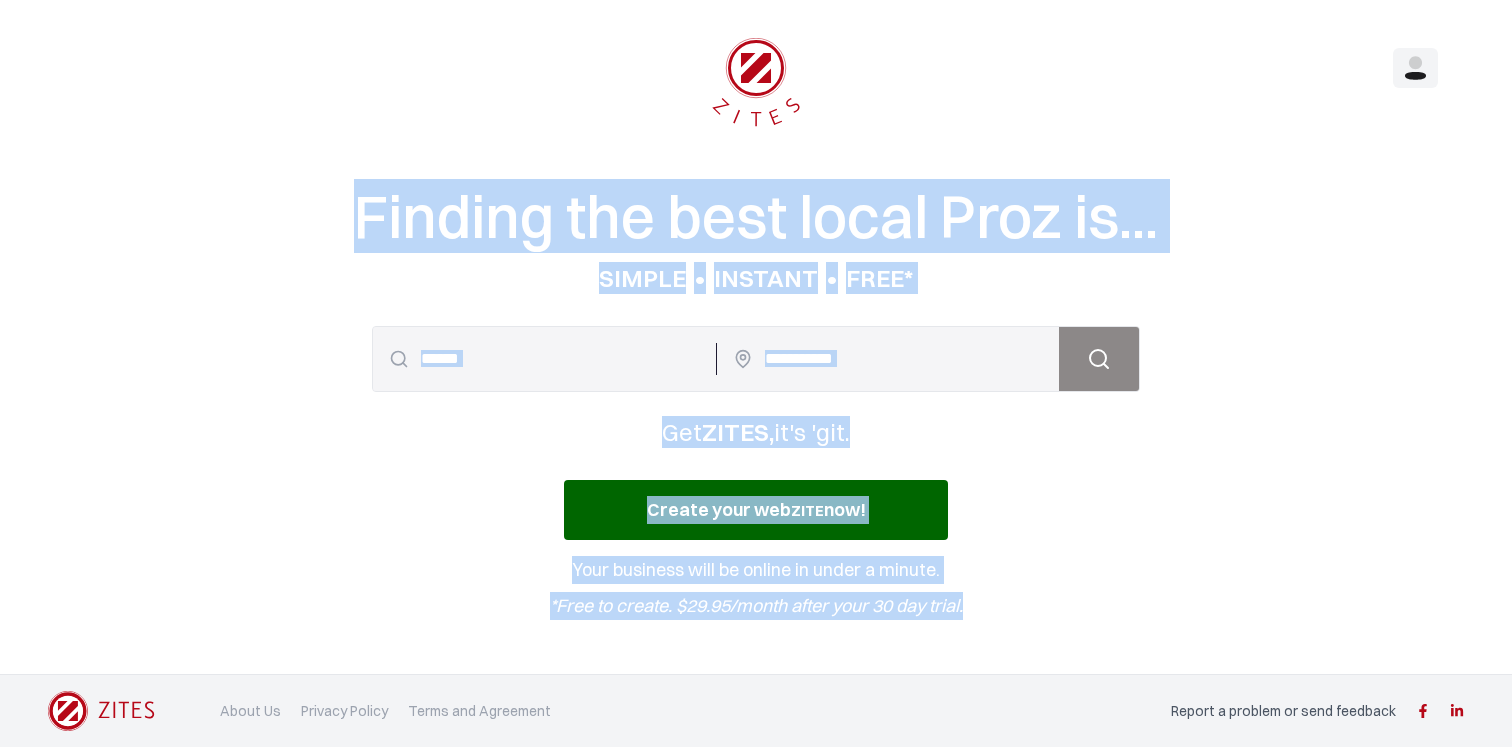 drag, startPoint x: 999, startPoint y: 593, endPoint x: 346, endPoint y: 61, distance: 842.27844 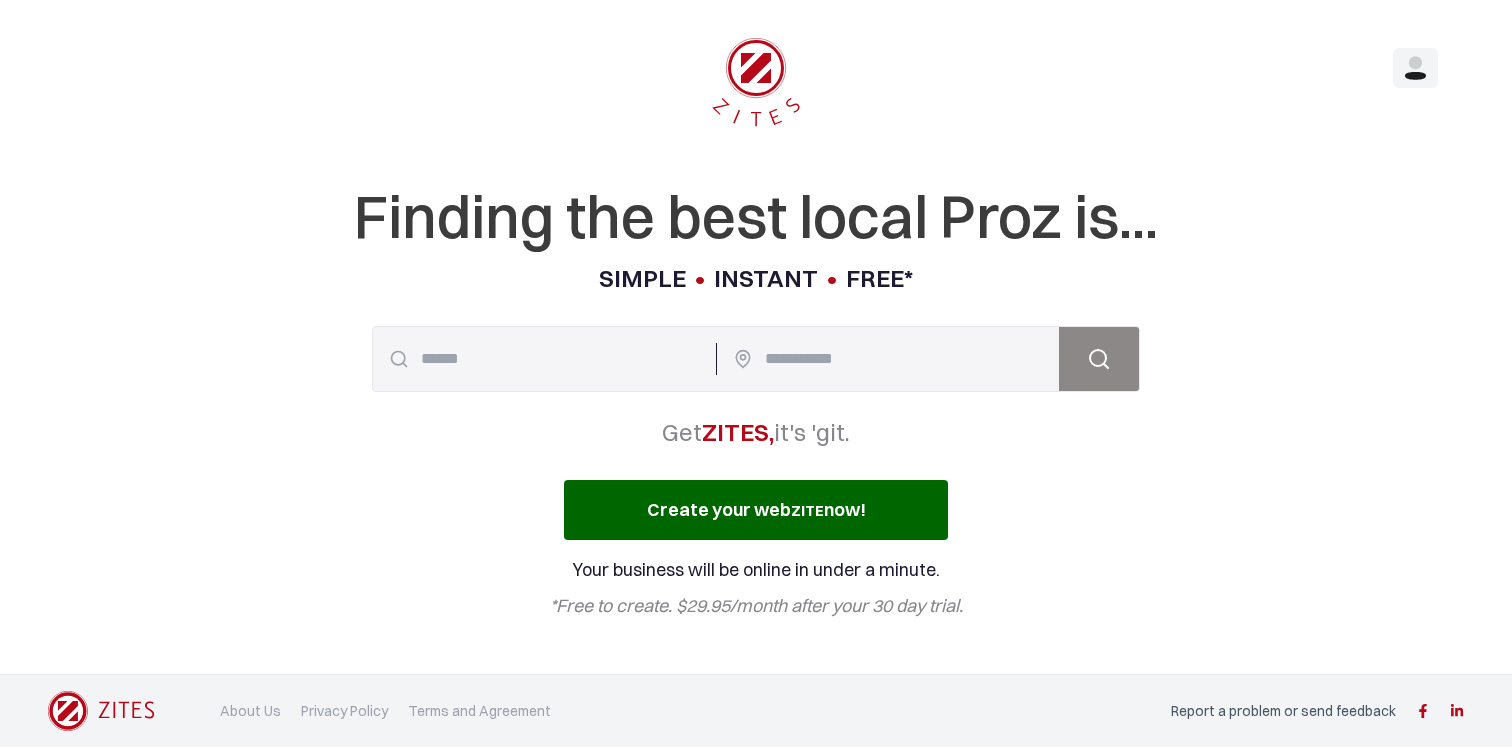 click on "Finding the best local Proz is... SIMPLE • INSTANT • FREE * Search Get ZITES, it's 'git. Create your web ZITE now! Your business will be online in under a minute. *Free to create. $29.95/month after your 30 day trial." at bounding box center (756, 337) 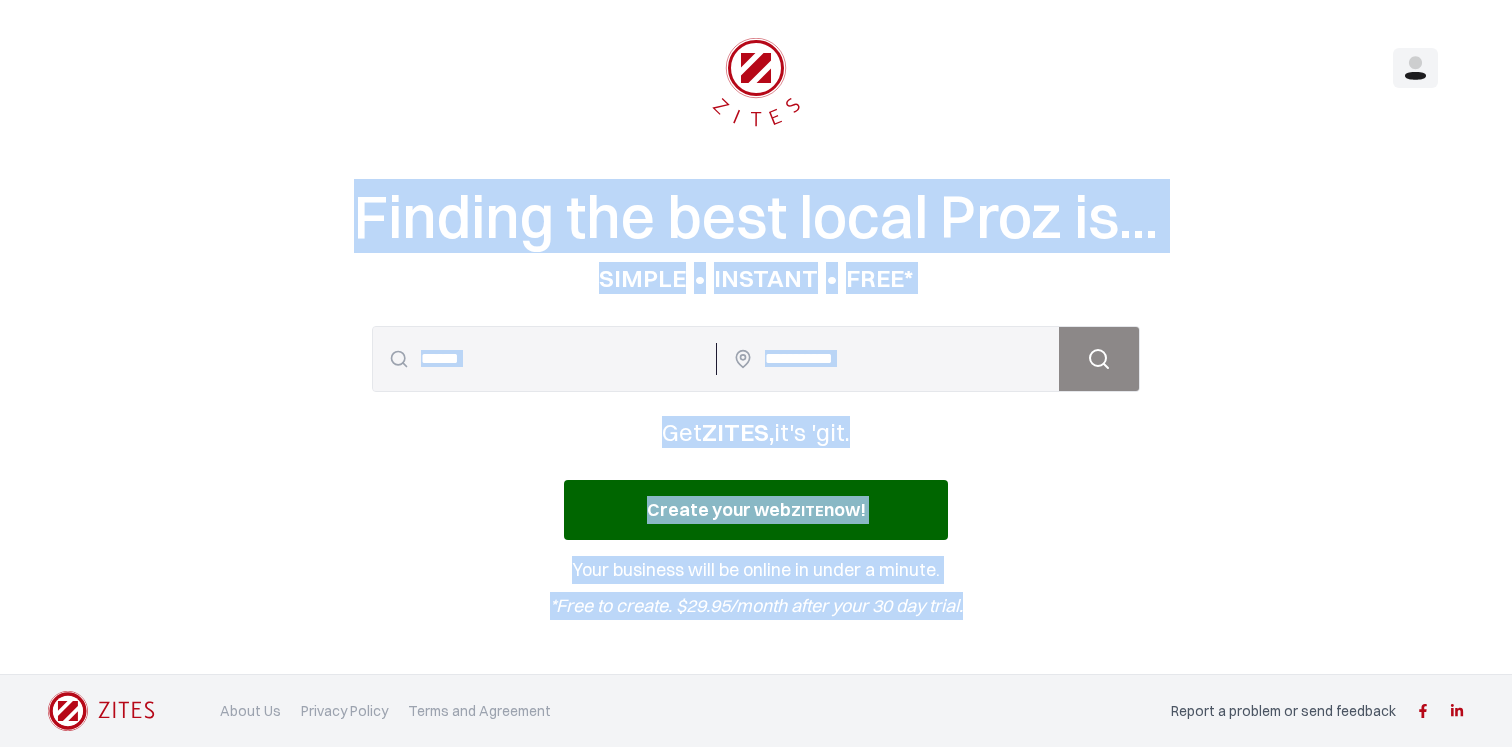 drag, startPoint x: 298, startPoint y: 179, endPoint x: 1051, endPoint y: 615, distance: 870.1178 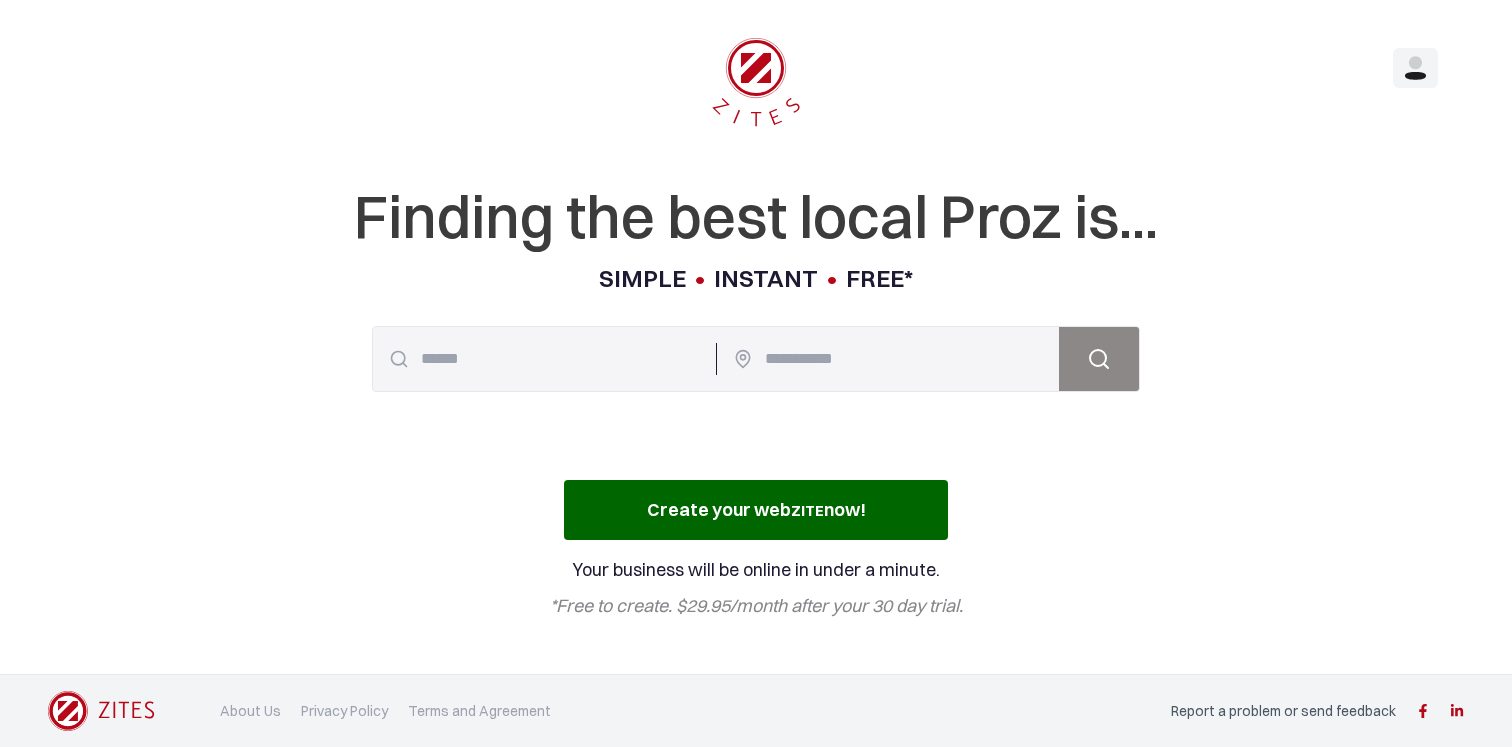 click on "Finding the best local Proz is... SIMPLE • INSTANT • FREE * Search Get ZITES, it's 'git. Create your web ZITE now! Your business will be online in under a minute. *Free to create. $29.95/month after your 30 day trial." at bounding box center [756, 337] 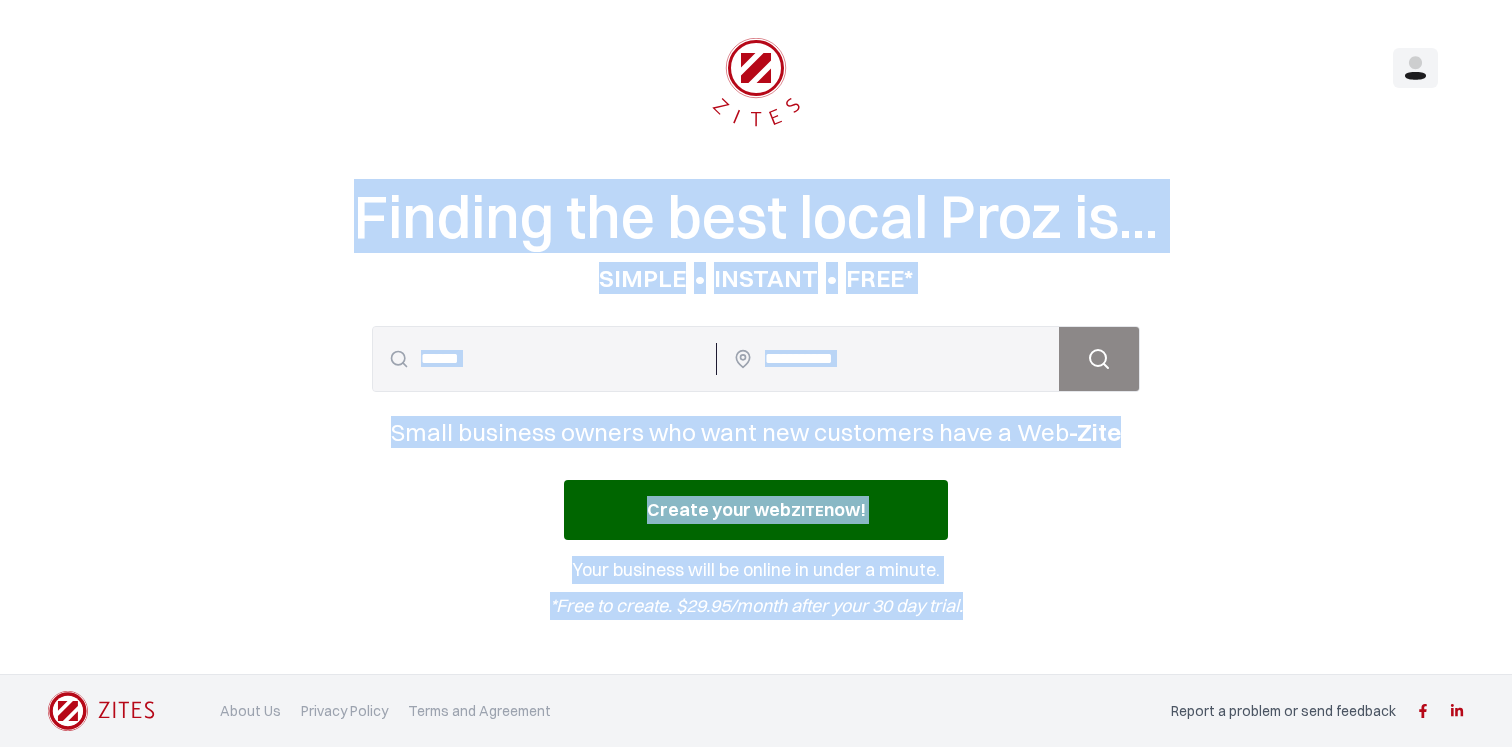 drag, startPoint x: 1011, startPoint y: 594, endPoint x: 319, endPoint y: 239, distance: 777.7461 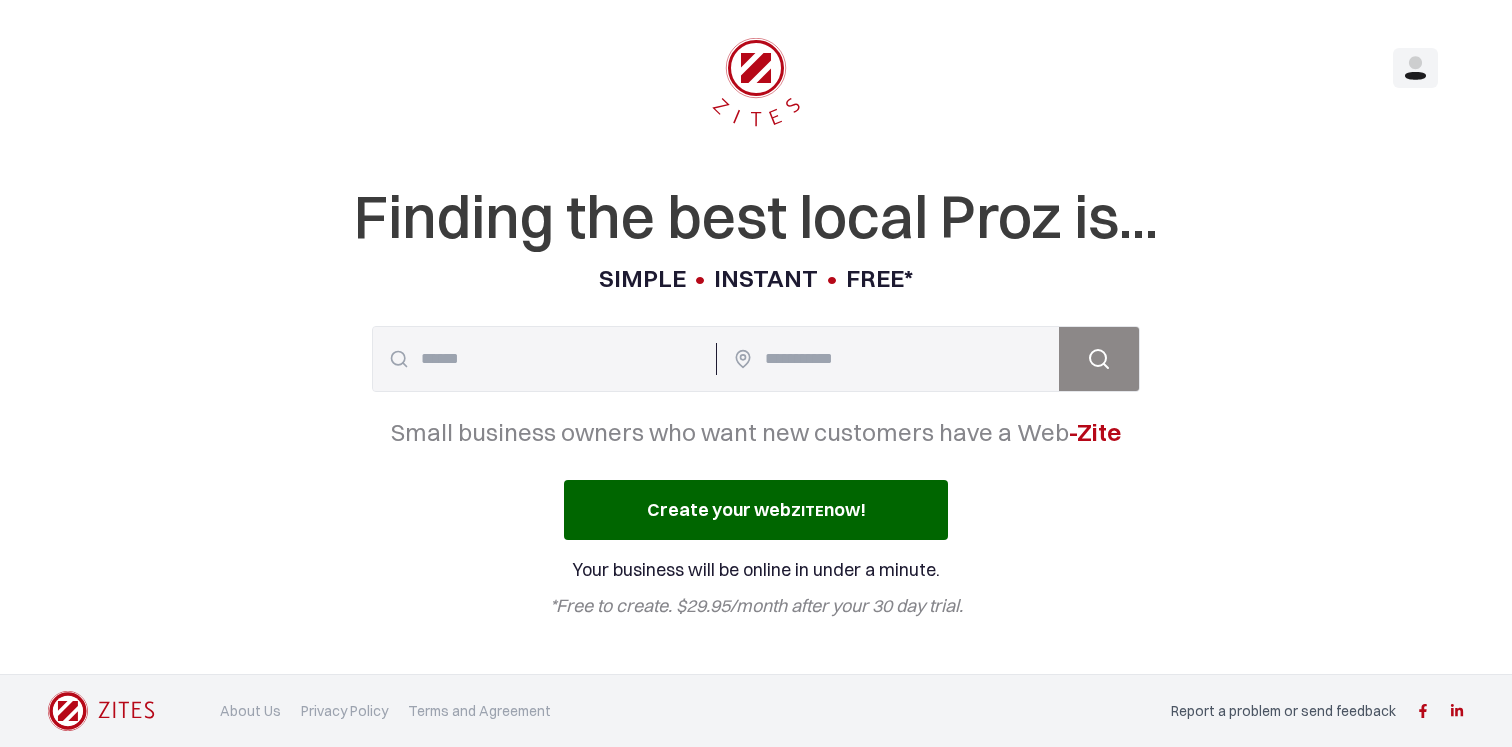 click on "Finding the best local Proz is... SIMPLE • INSTANT • FREE * Search Small business owners who want new customers have a Web -Zite Create your web ZITE now! Your business will be online in under a minute. *Free to create. $29.95/month after your 30 day trial." at bounding box center [756, 337] 